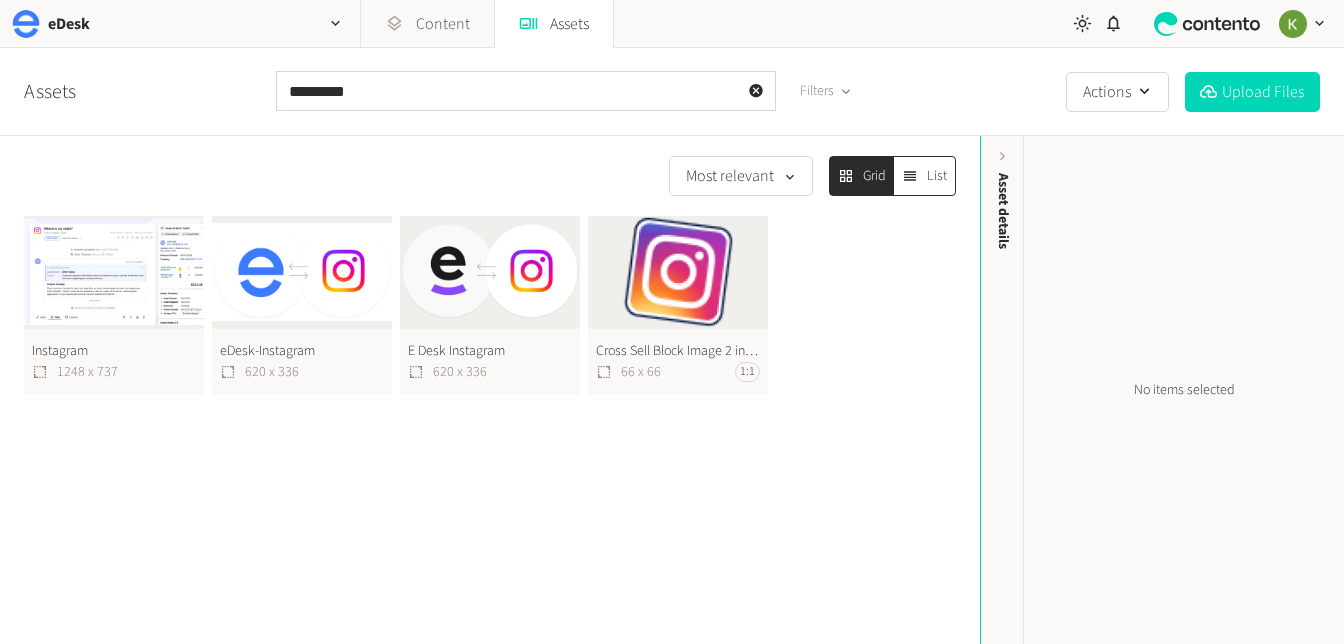 scroll, scrollTop: 0, scrollLeft: 0, axis: both 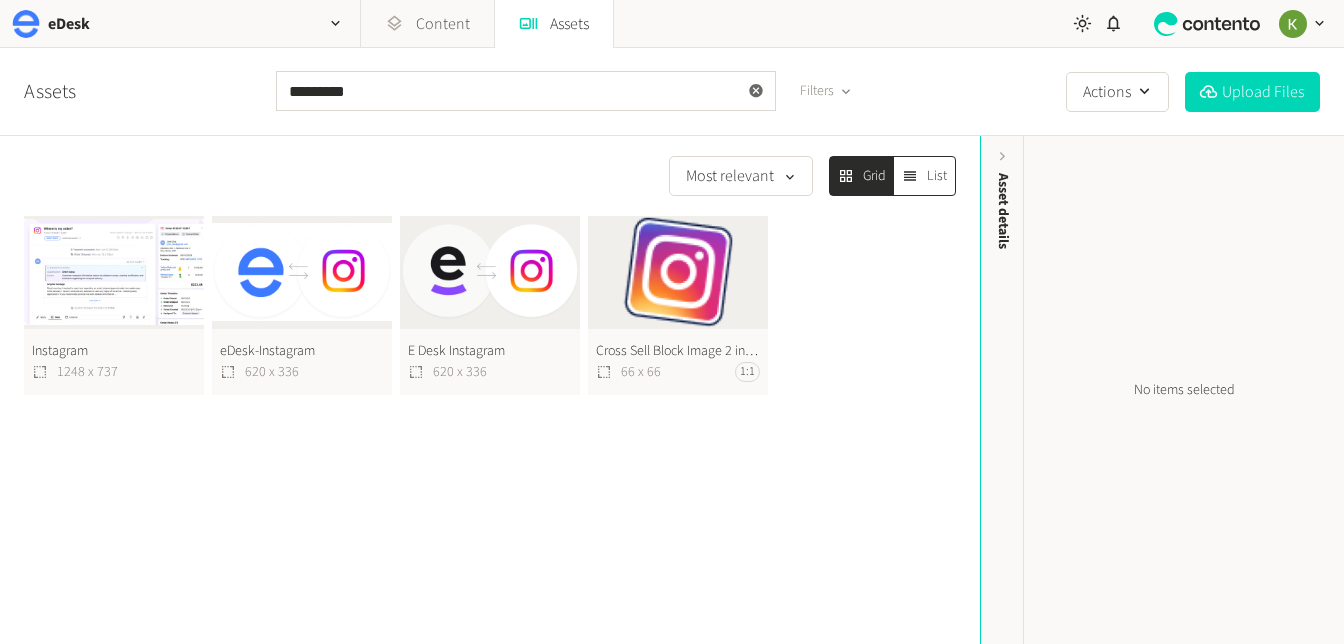 click 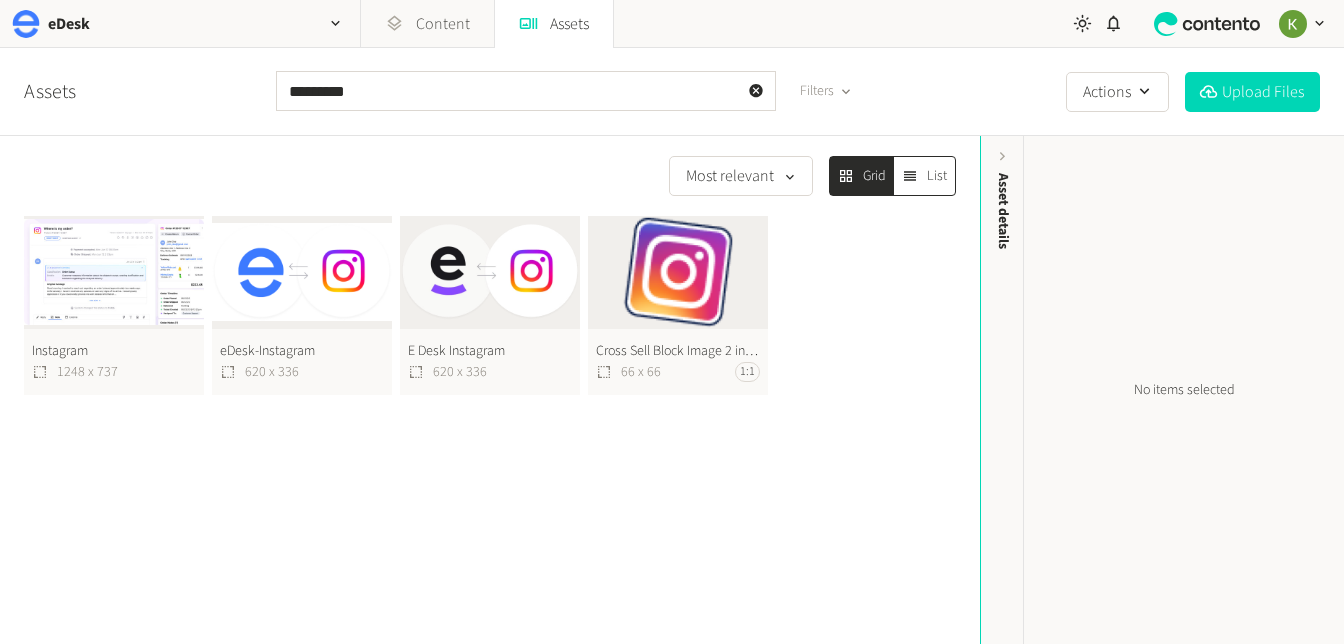 type 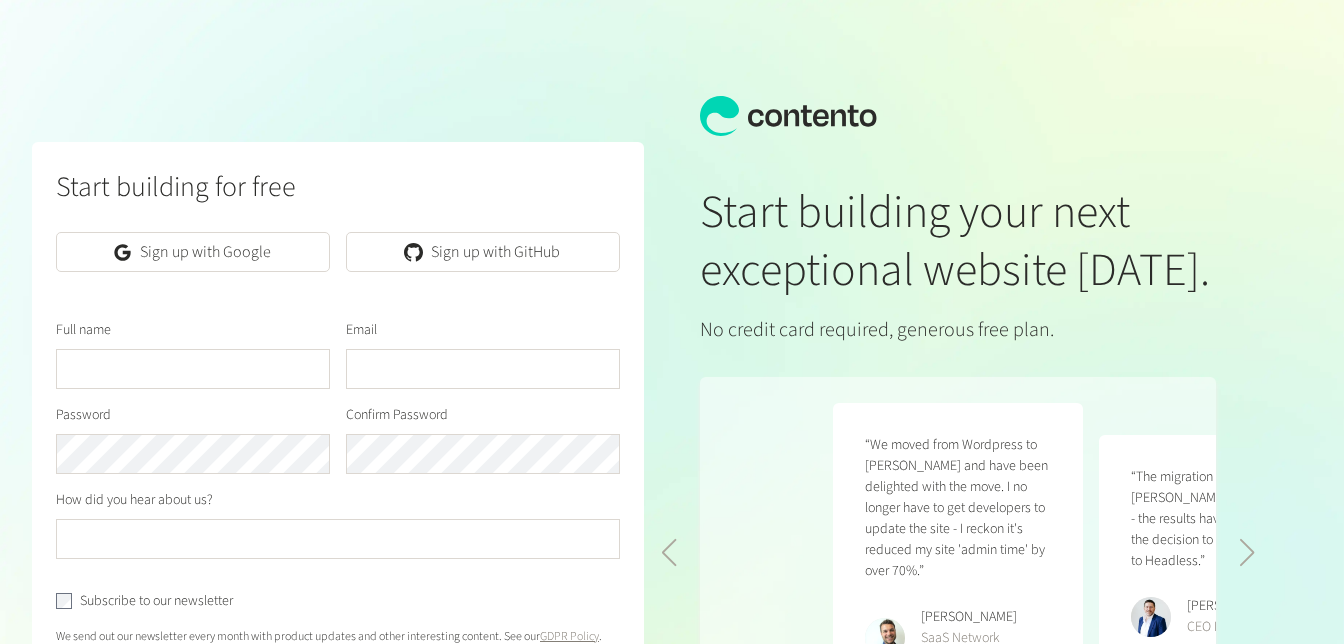scroll, scrollTop: 0, scrollLeft: 532, axis: horizontal 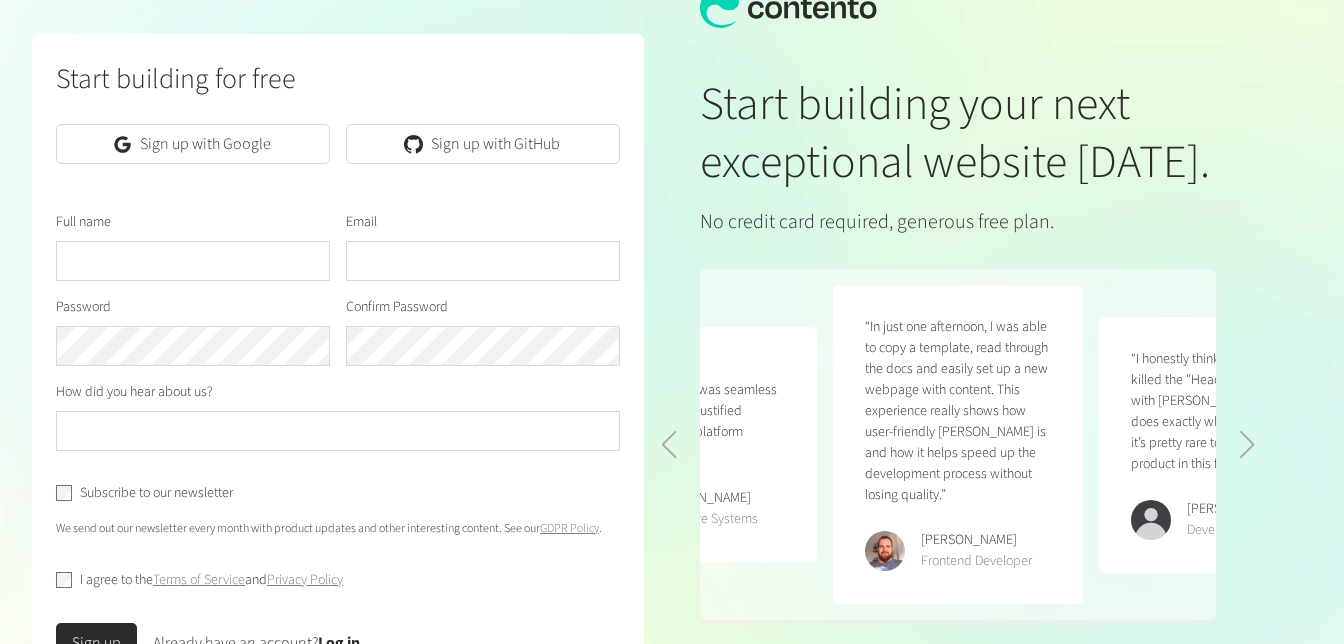 click on "Start building for free   Sign up with Google   Sign up with GitHub  Full name  Email  Password  Confirm Password  How did you hear about us?   Subscribe to our newsletter   We send out our newsletter every month with product updates and other interesting content. See our   GDPR Policy   .   I agree to the   Terms of Service   and   Privacy Policy   Sign up   Already have an account?   Log in" 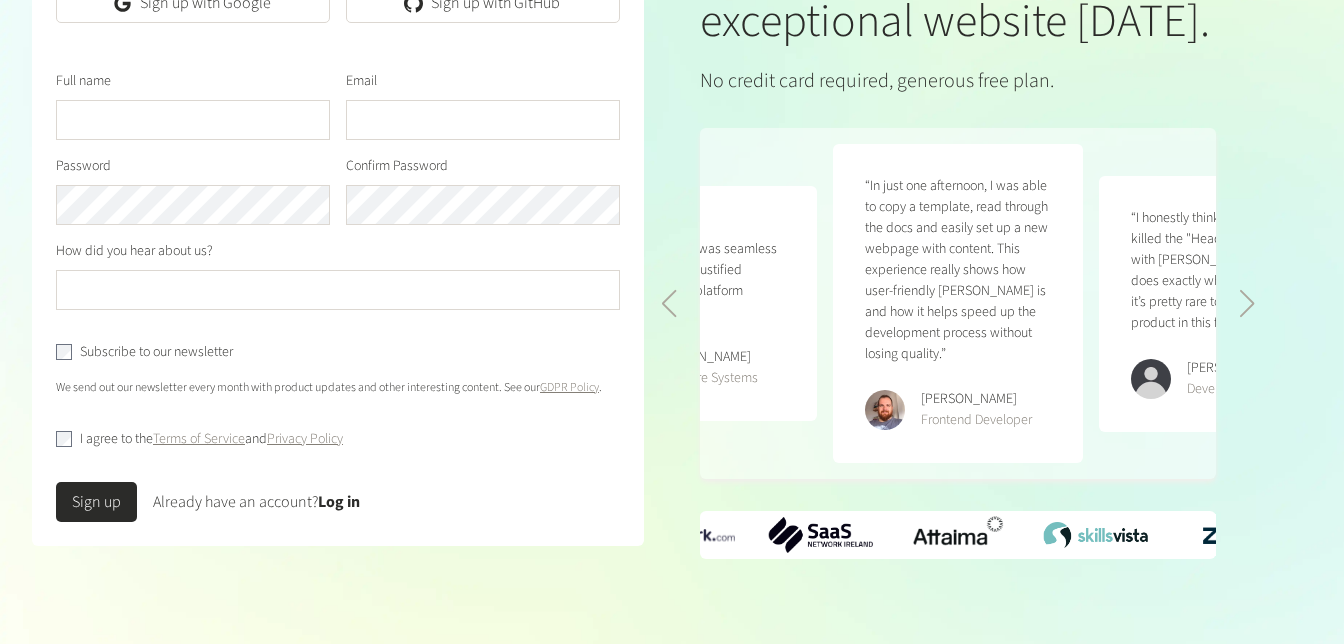 scroll, scrollTop: 281, scrollLeft: 0, axis: vertical 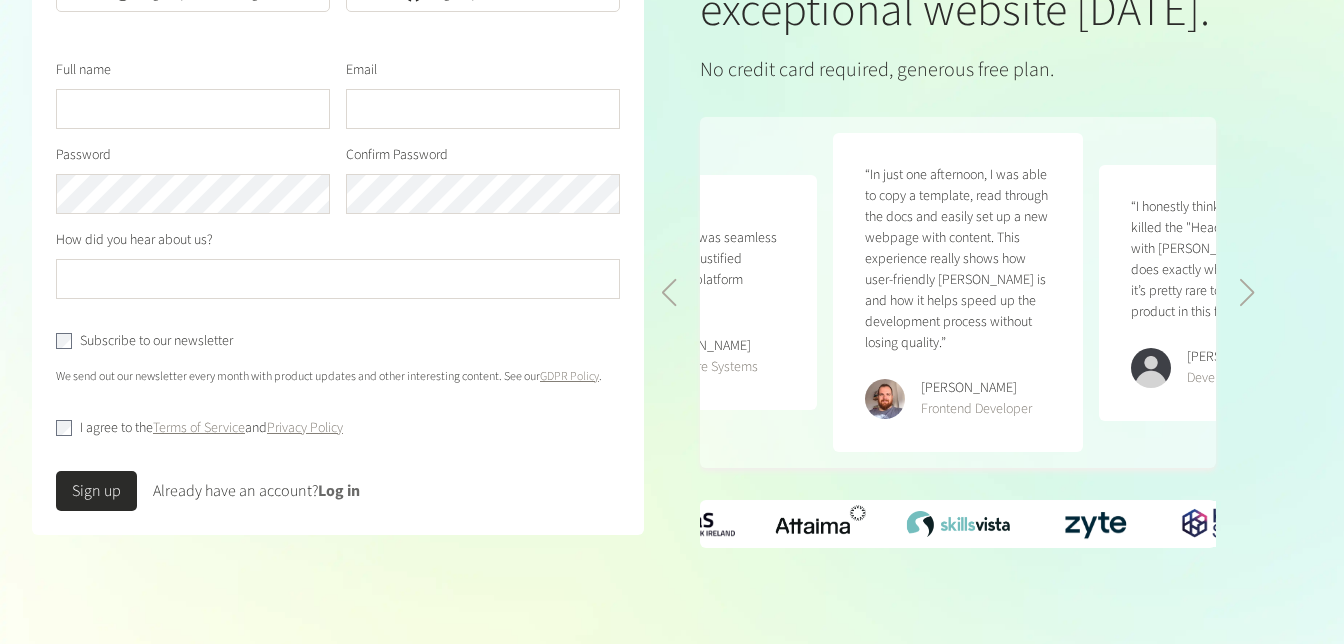 click on "Log in" 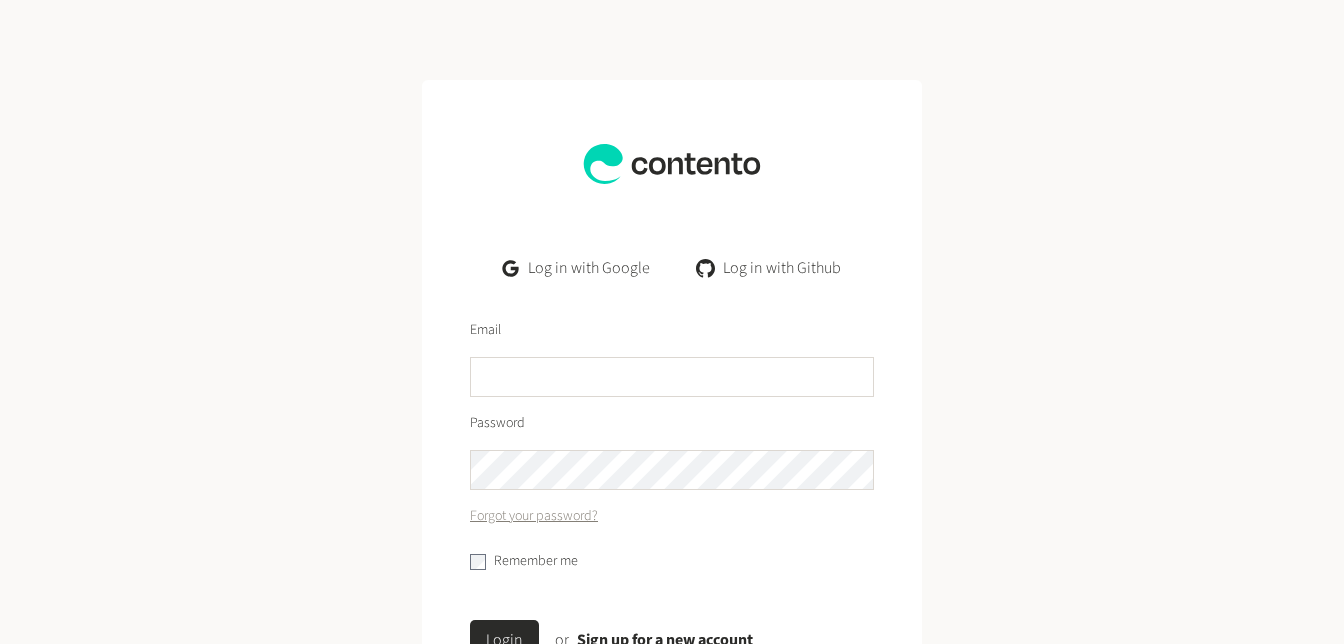 click on "Log in with Google" 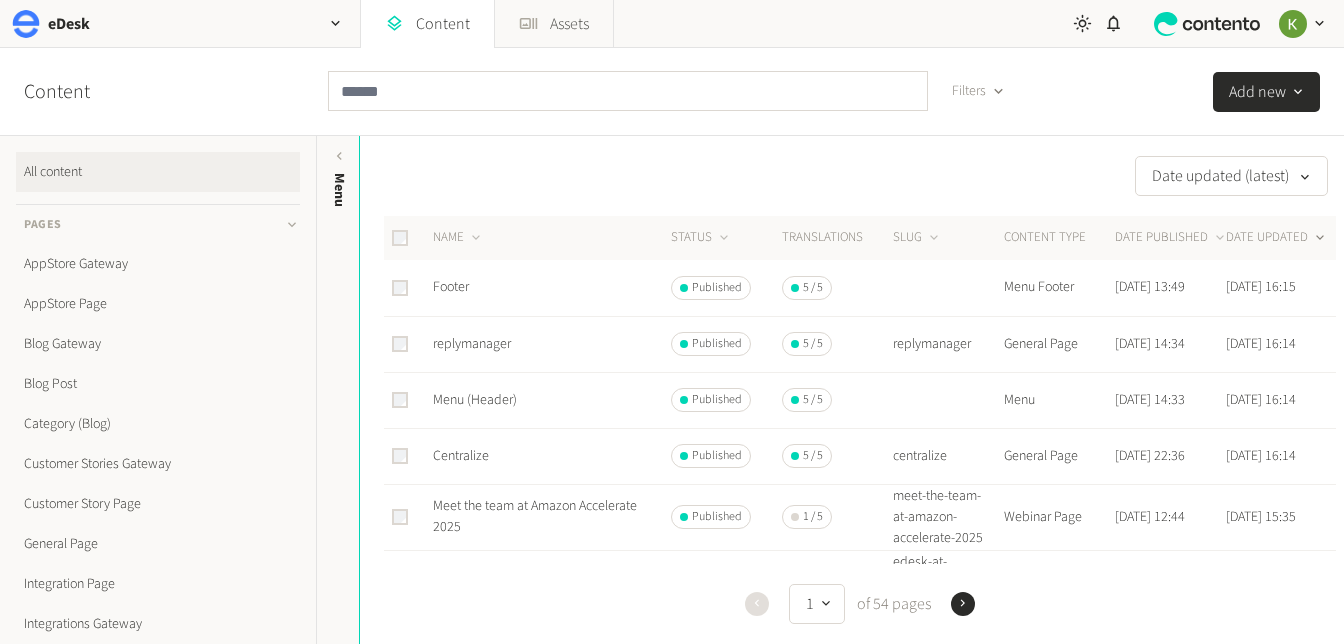 scroll, scrollTop: 0, scrollLeft: 0, axis: both 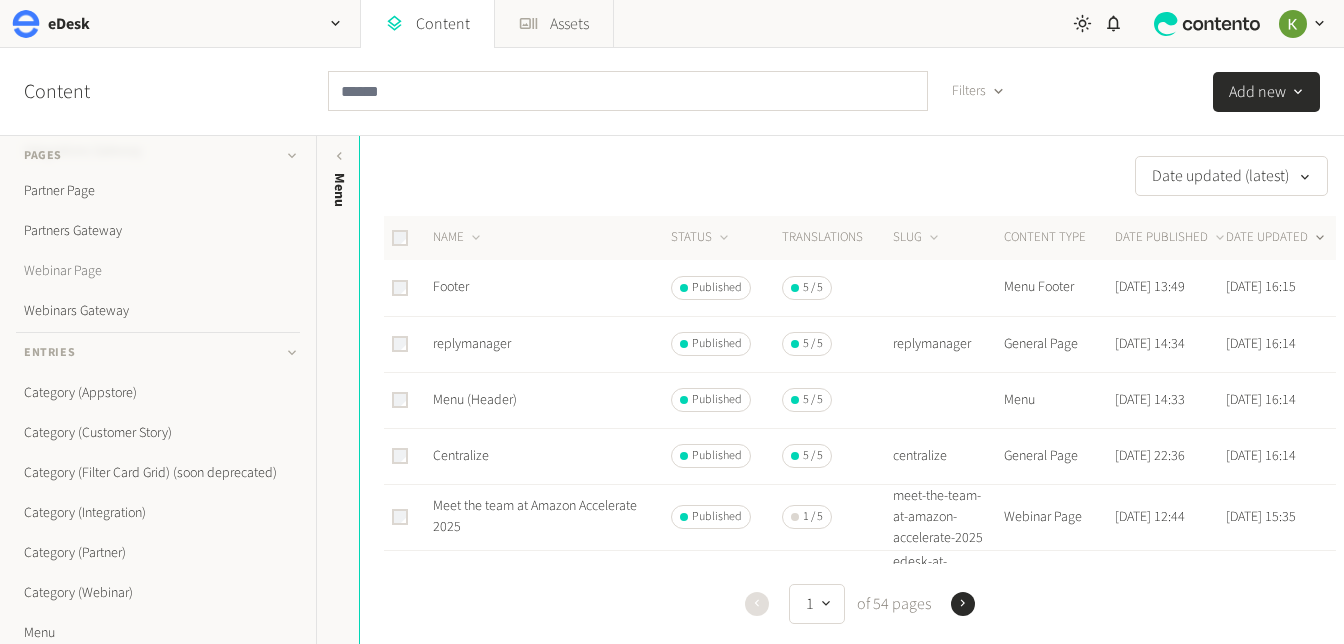 click on "Webinar Page" 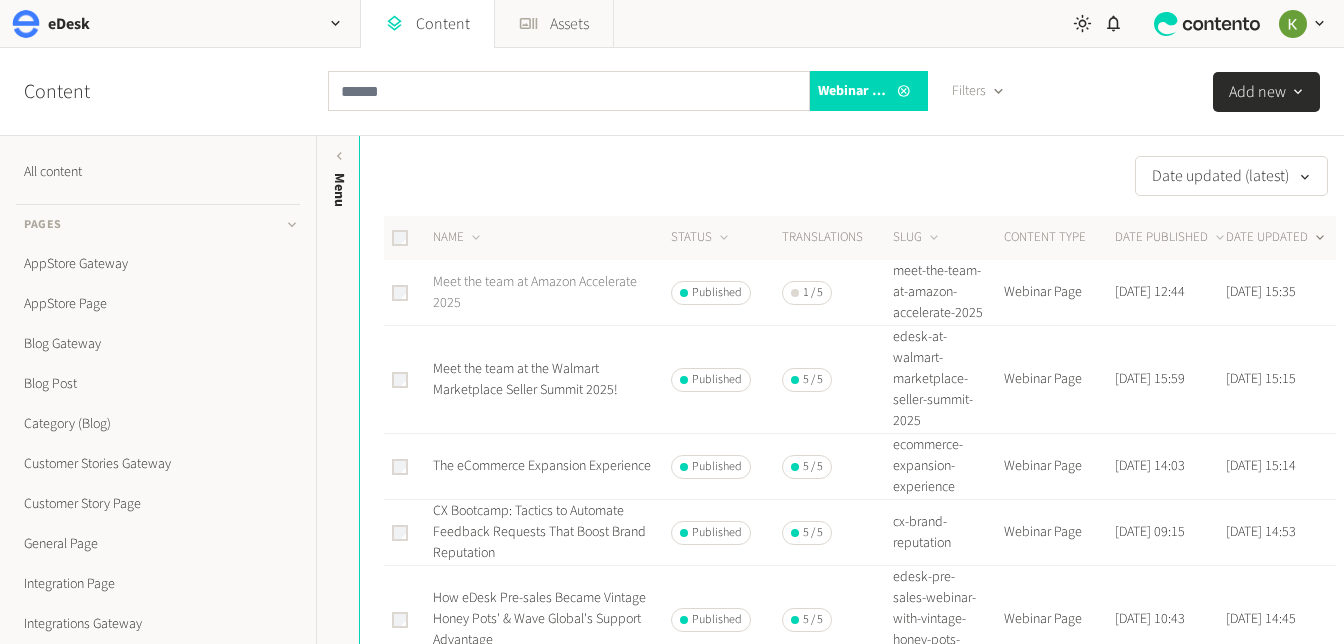 click on "Meet the team at Amazon Accelerate 2025" 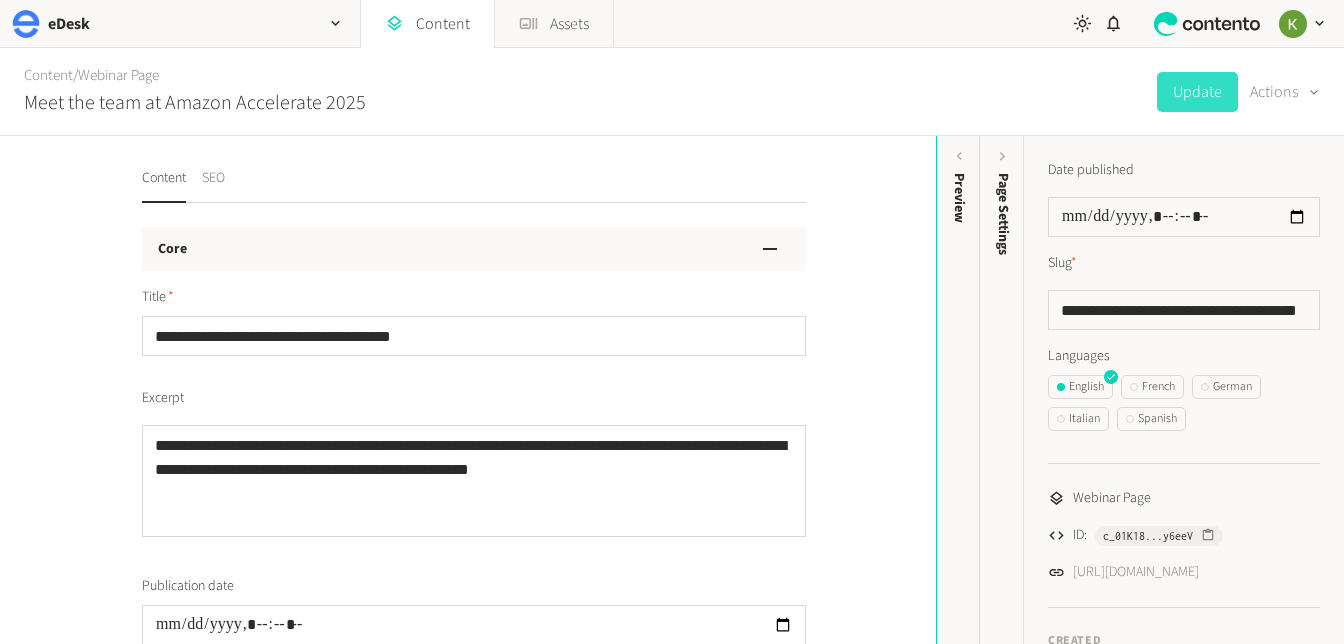 click on "SEO" 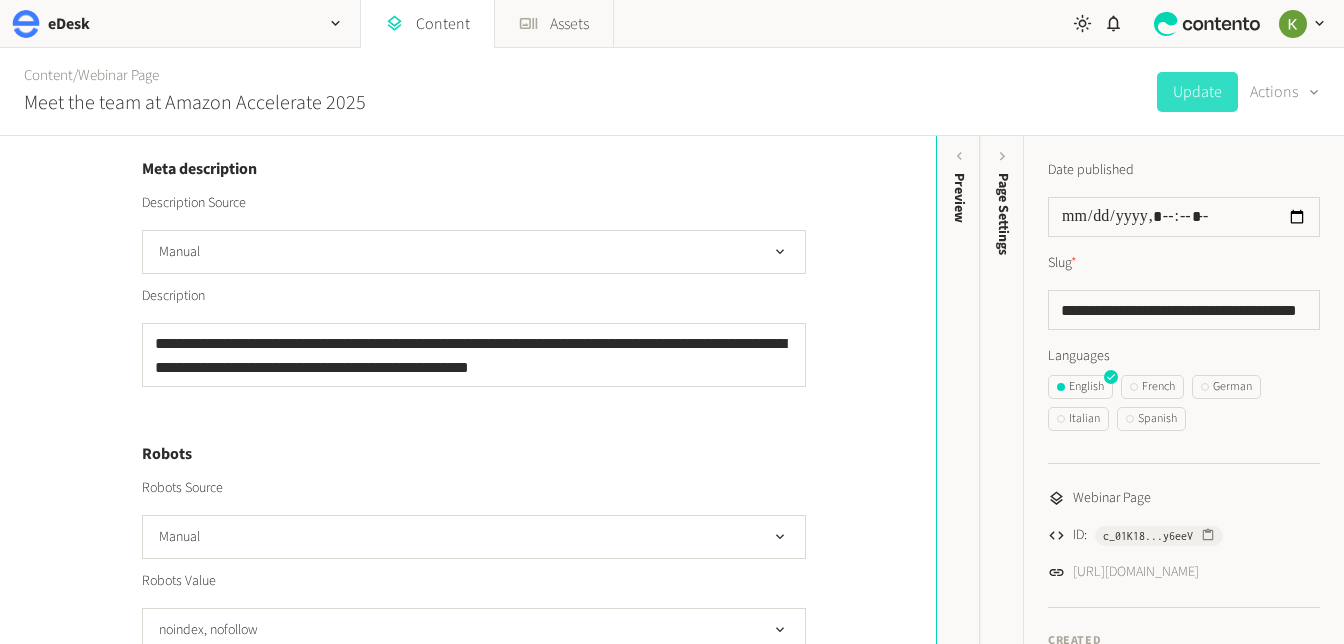 click on "Description Source Manual" 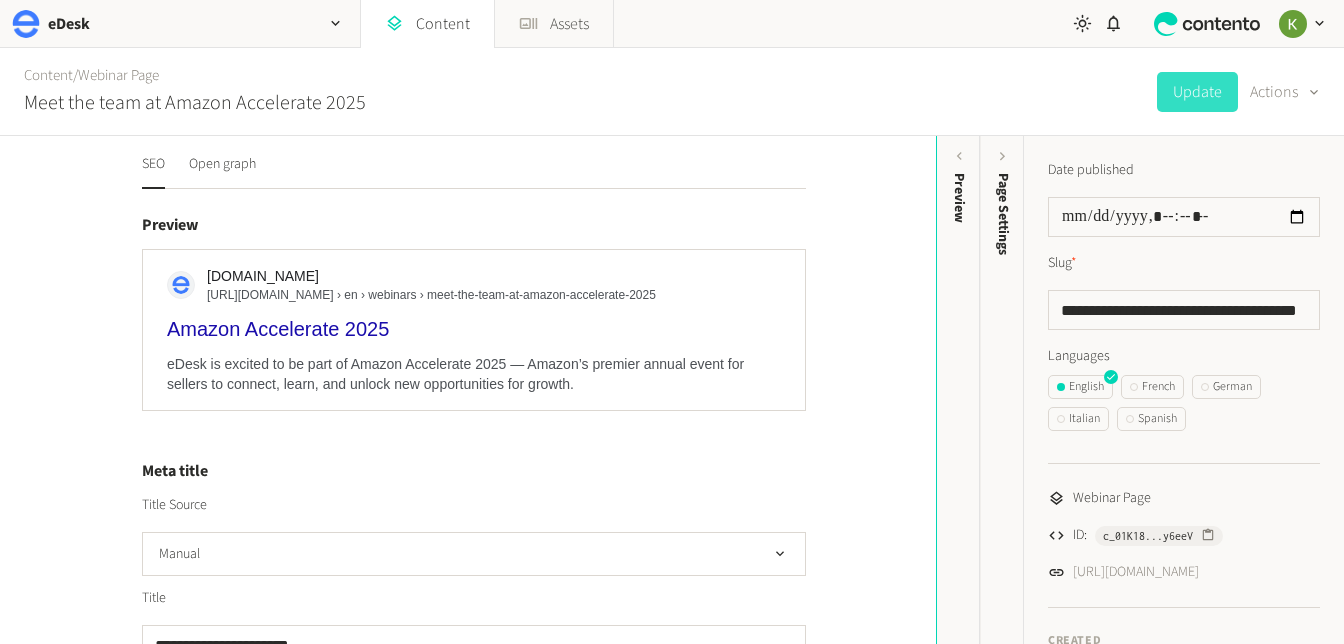 scroll, scrollTop: 0, scrollLeft: 0, axis: both 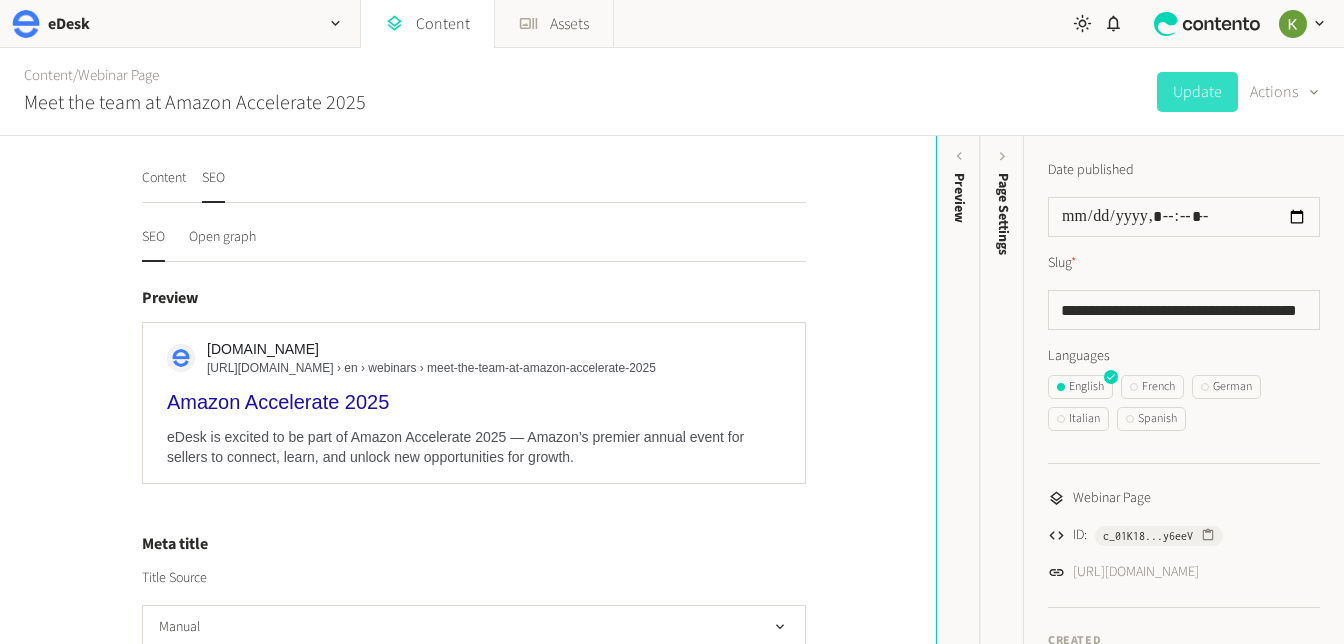 drag, startPoint x: 125, startPoint y: 236, endPoint x: 180, endPoint y: 238, distance: 55.03635 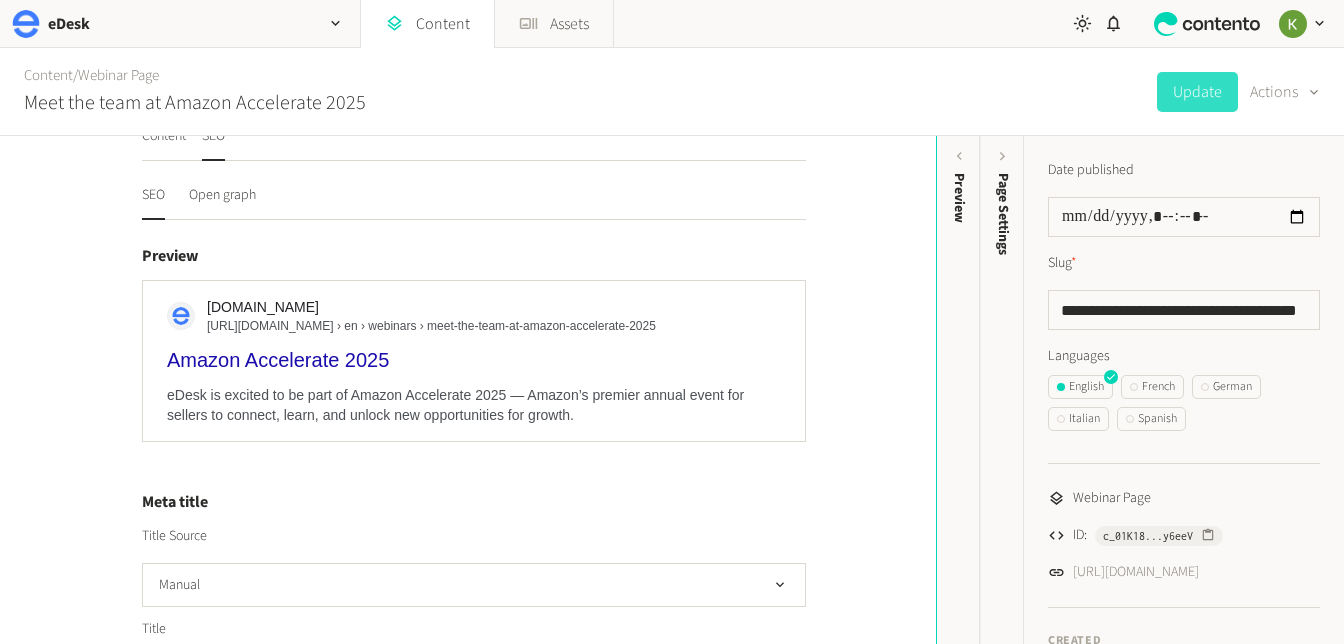 scroll, scrollTop: 0, scrollLeft: 0, axis: both 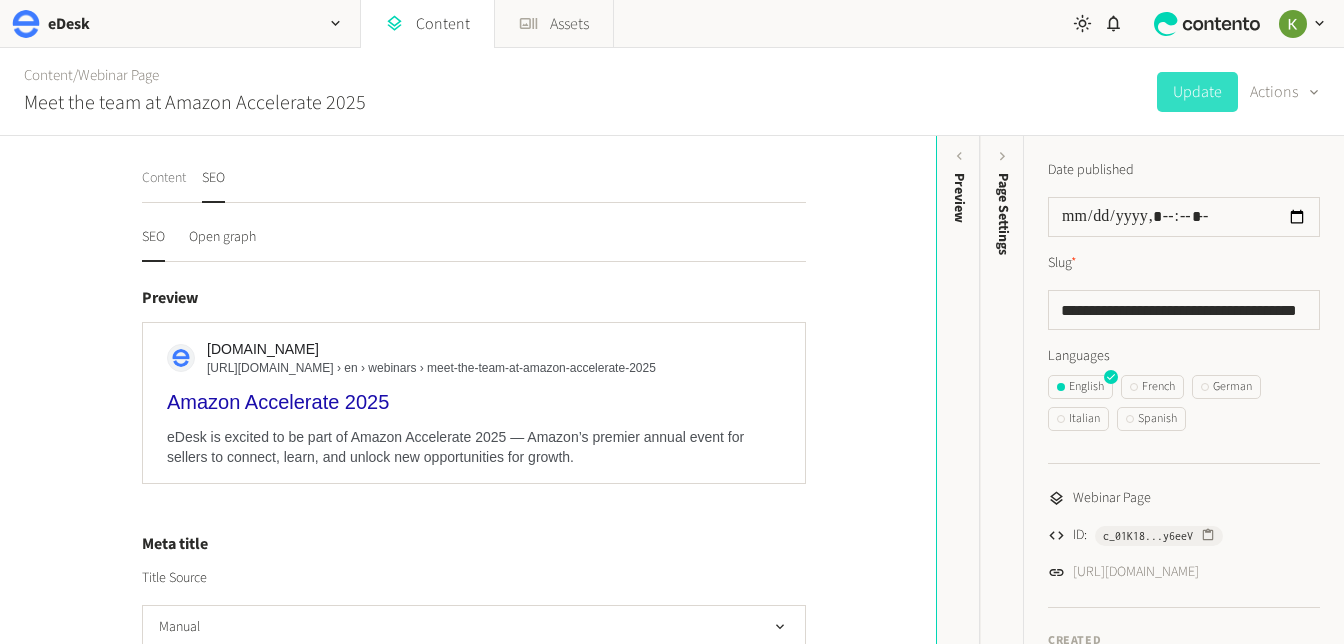 click on "Content" 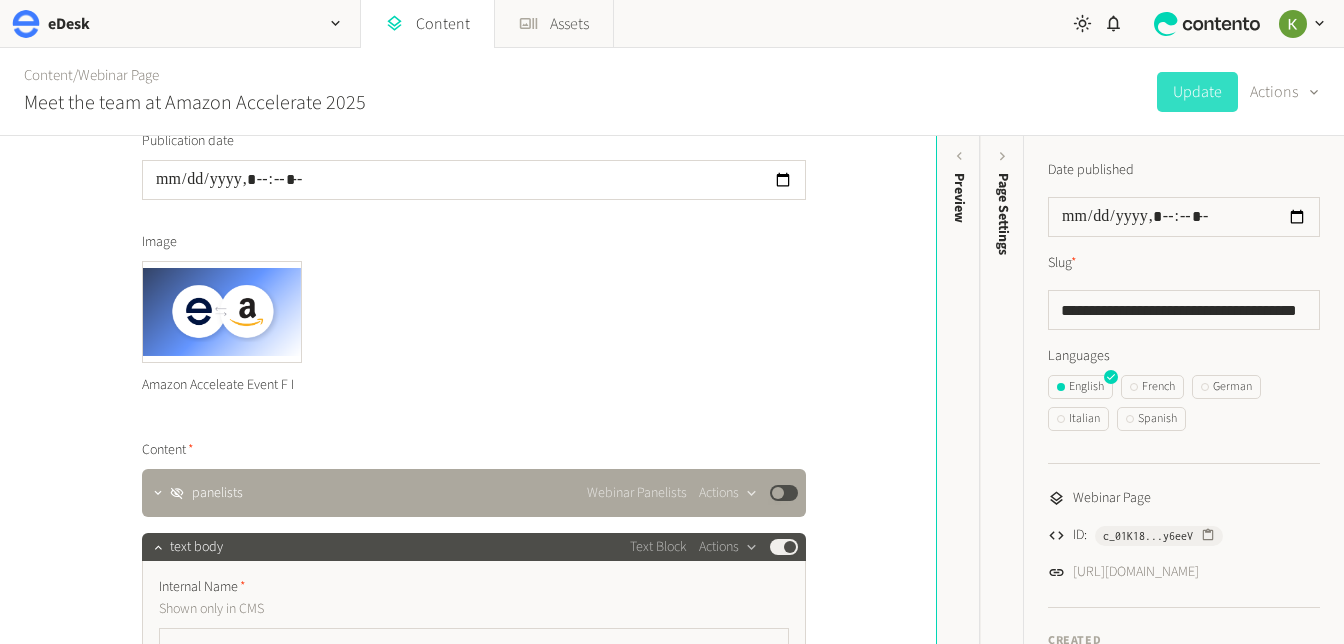 scroll, scrollTop: 0, scrollLeft: 0, axis: both 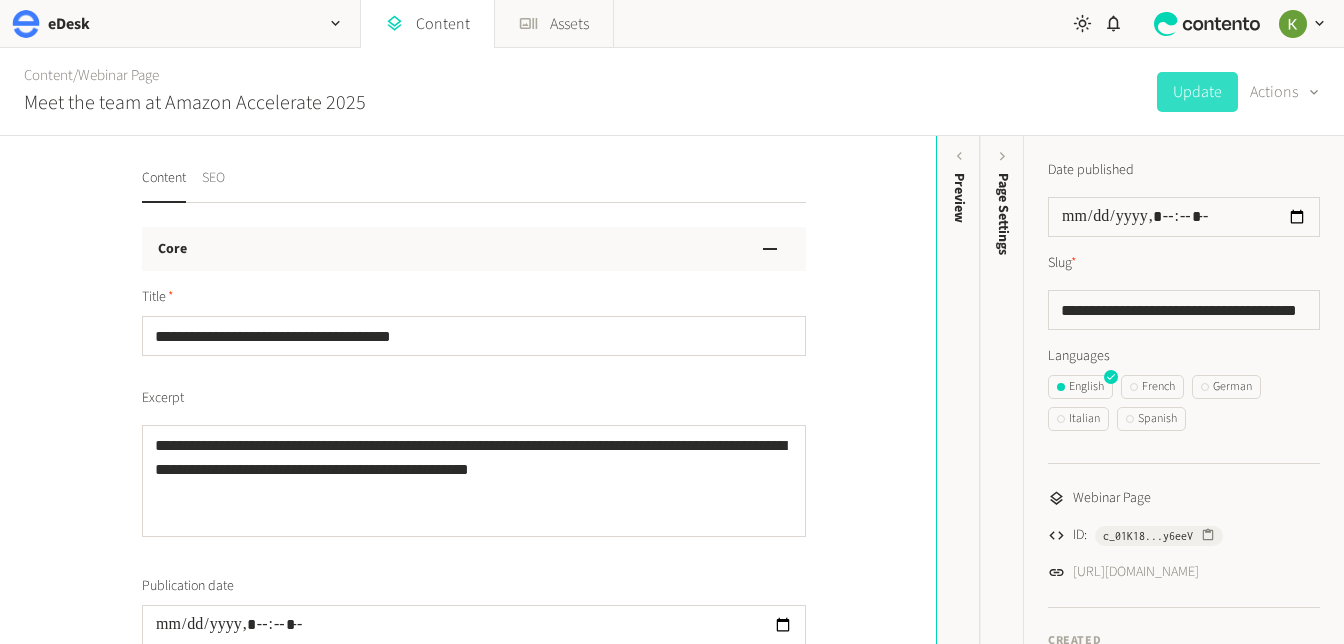 click on "SEO" 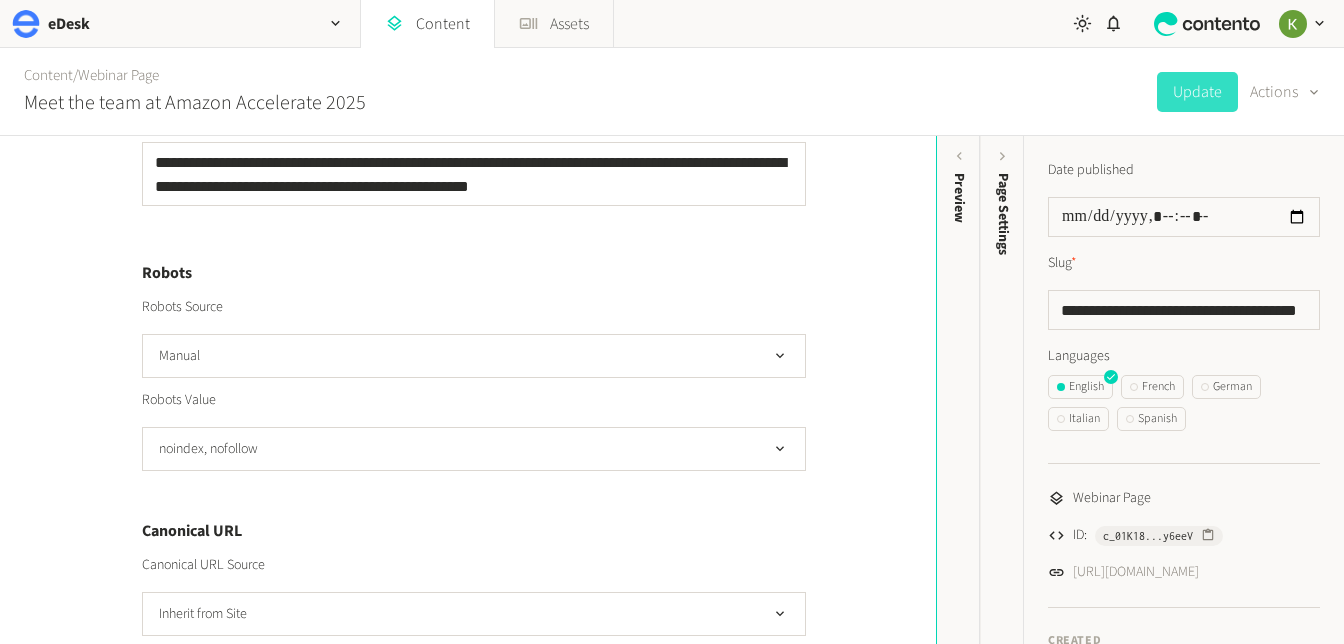 scroll, scrollTop: 822, scrollLeft: 0, axis: vertical 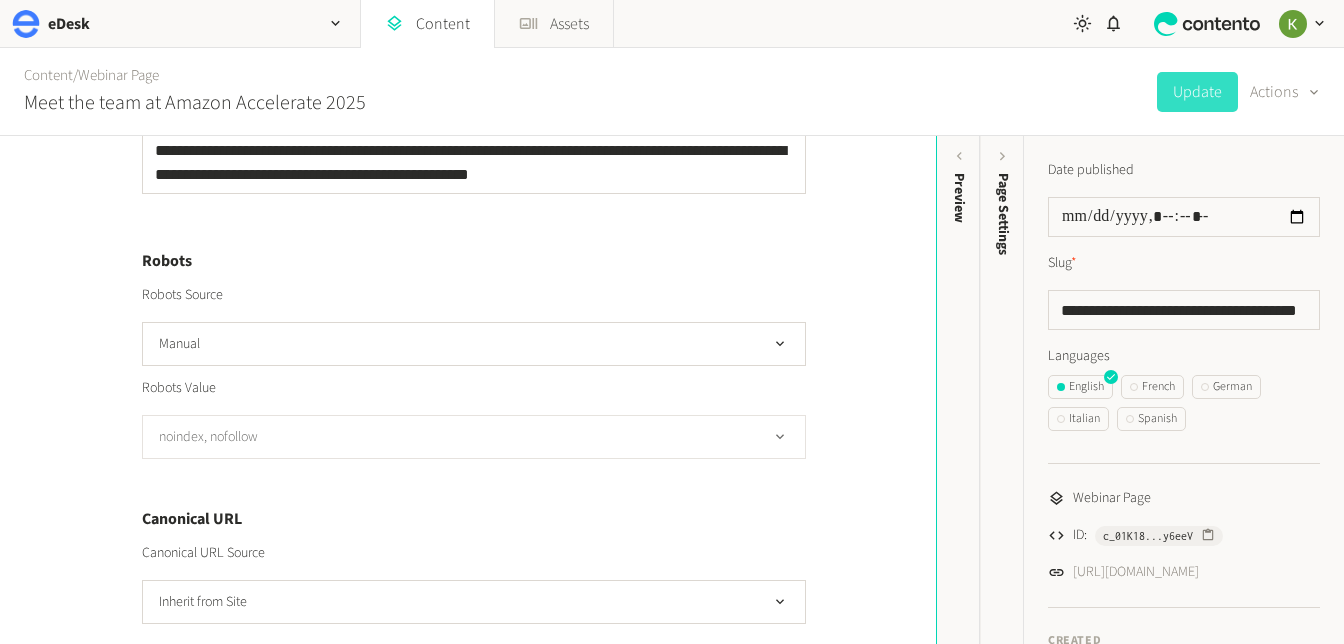 click on "noindex, nofollow" 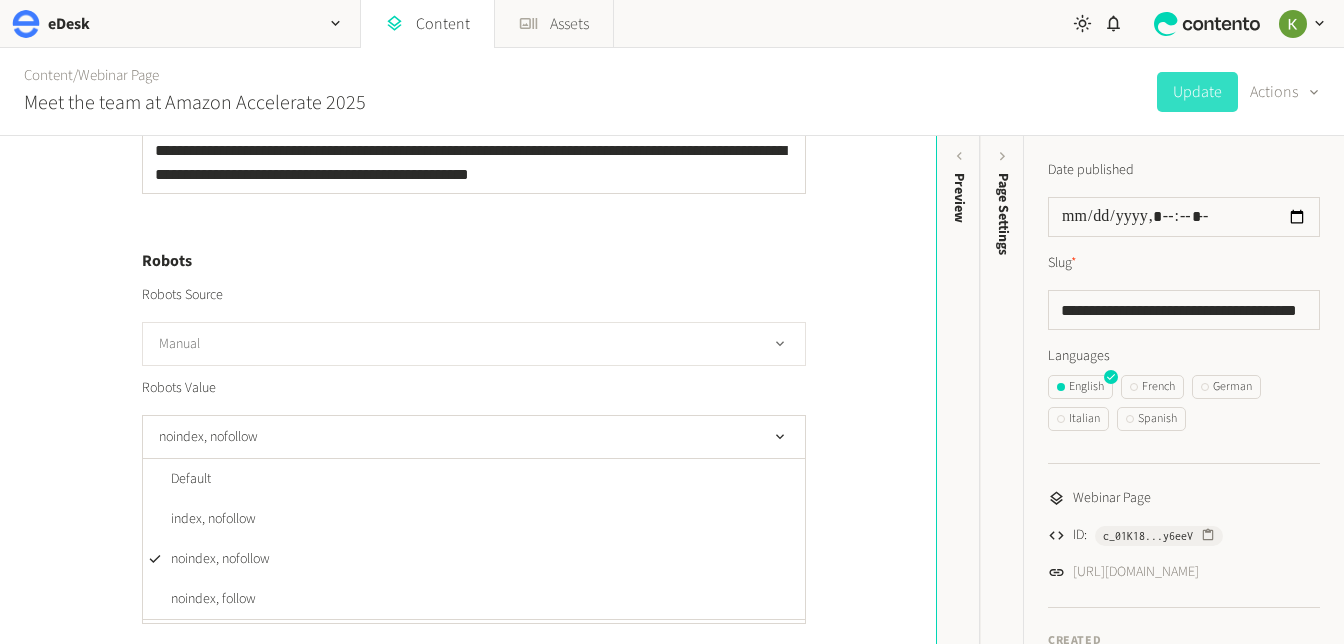 click on "Manual" 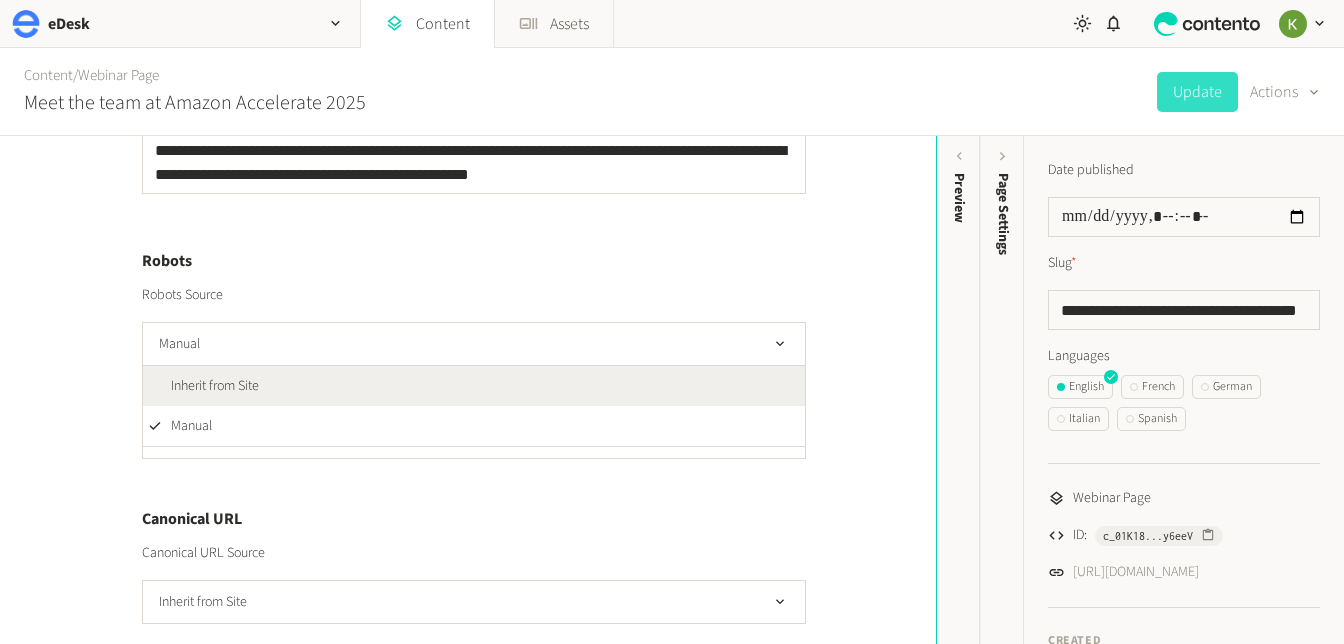 click on "Inherit from Site" 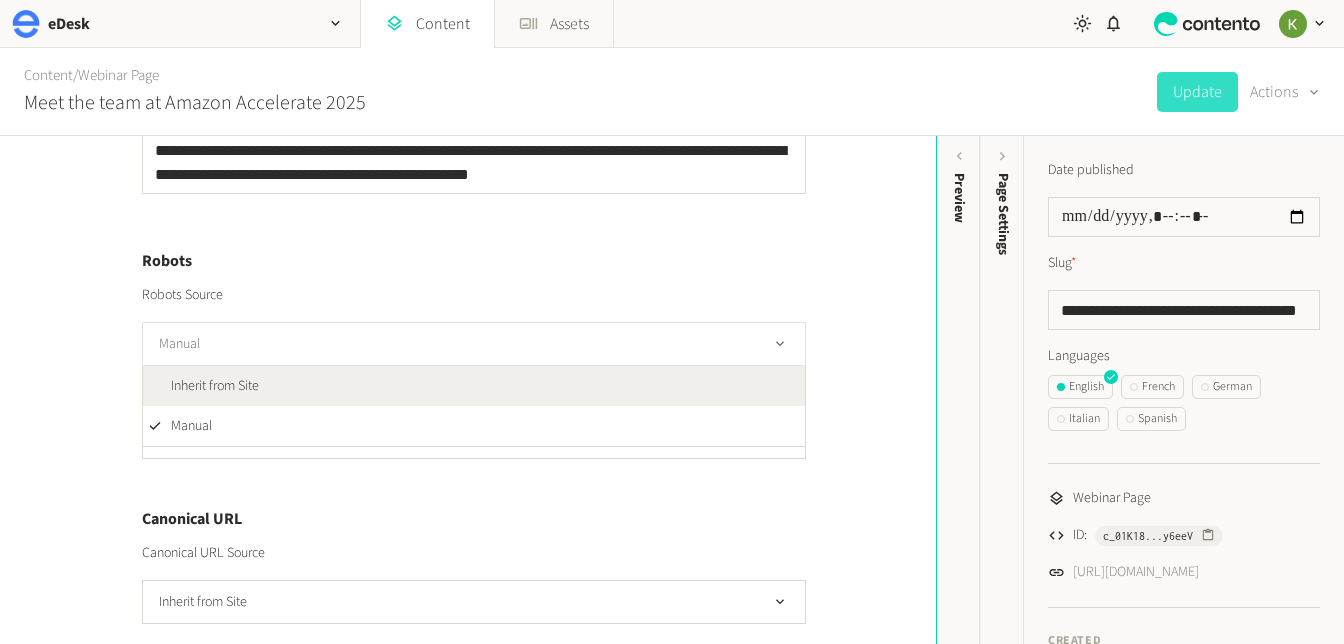 scroll, scrollTop: 757, scrollLeft: 0, axis: vertical 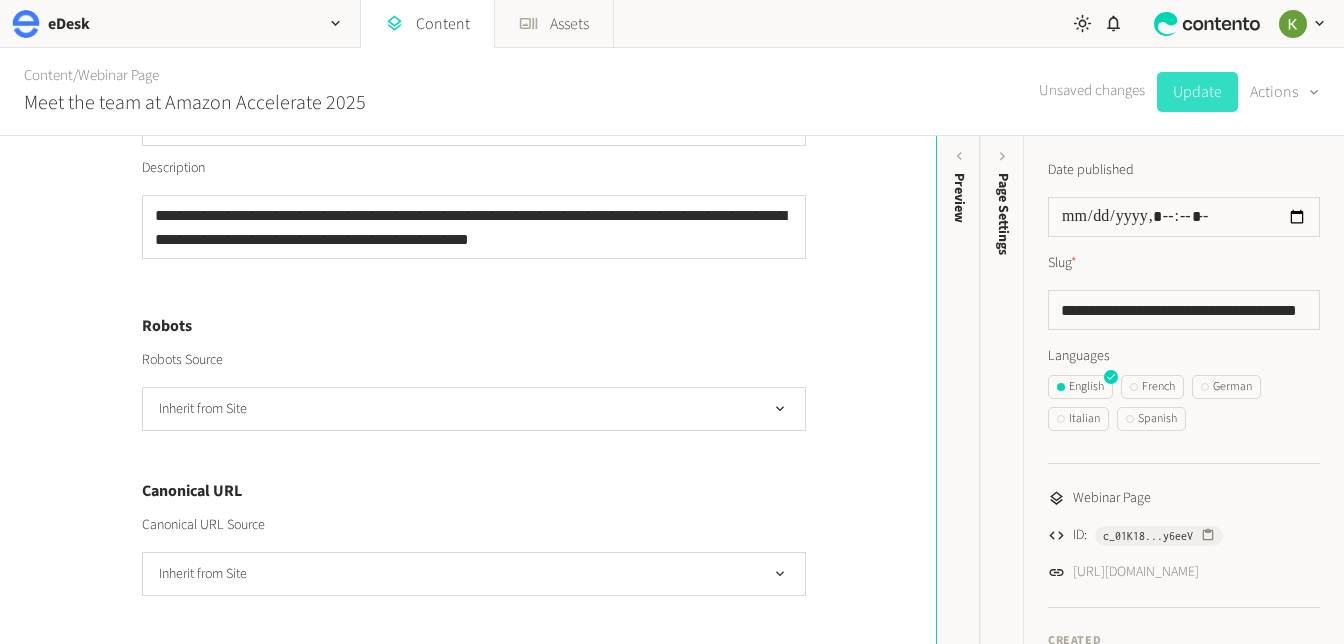 click on "Update" 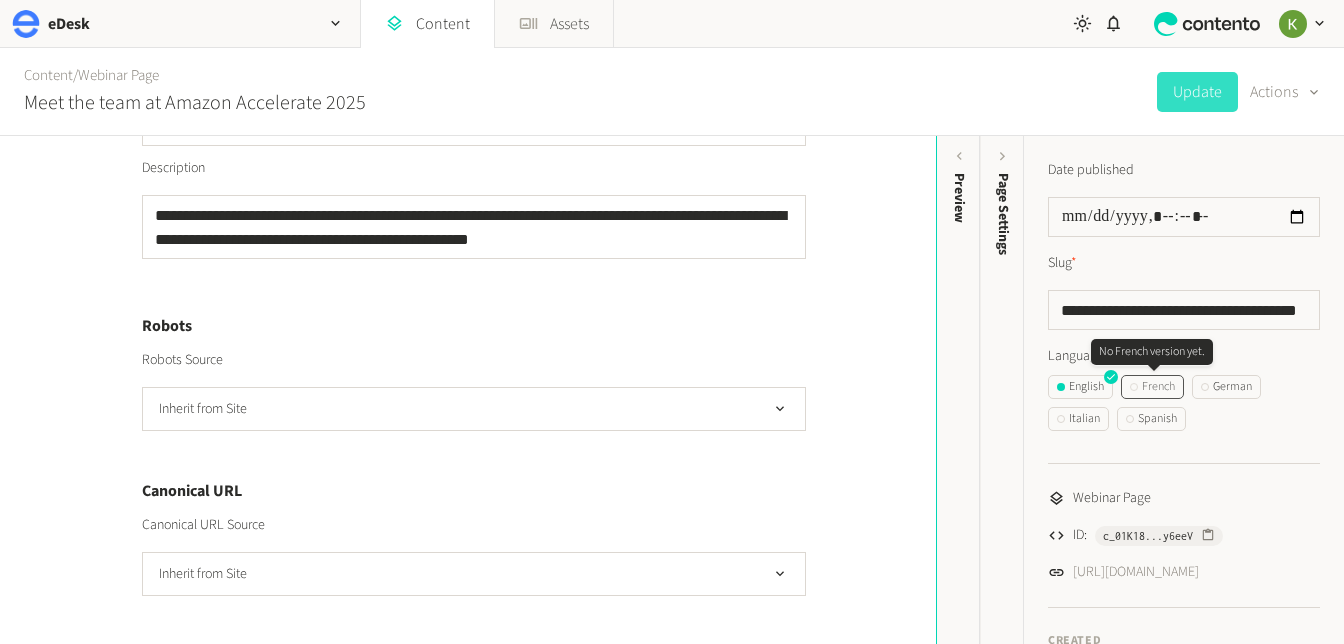 click on "French" 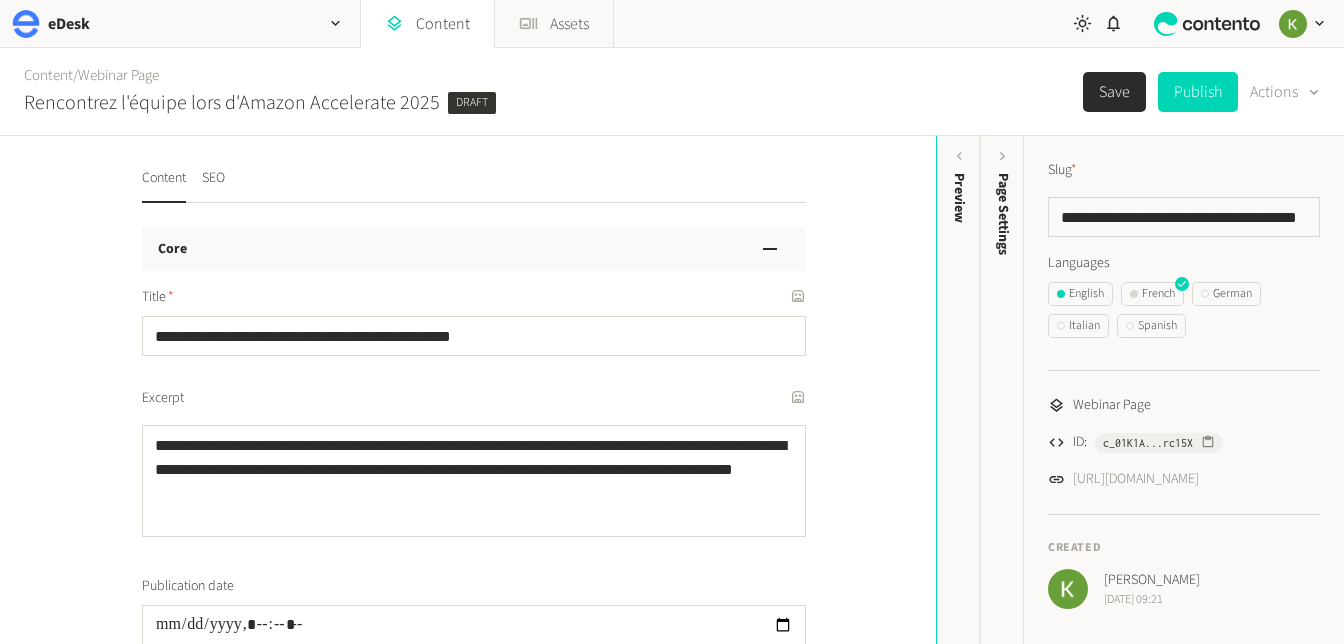 scroll, scrollTop: 0, scrollLeft: 0, axis: both 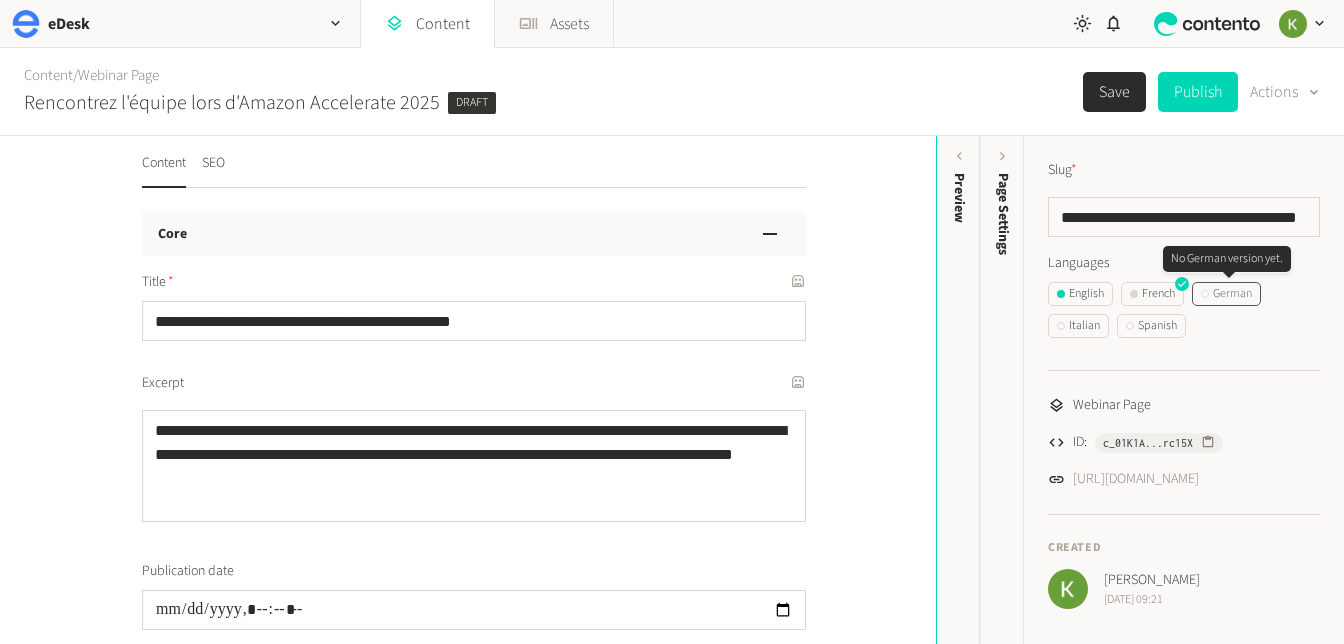 click on "German" 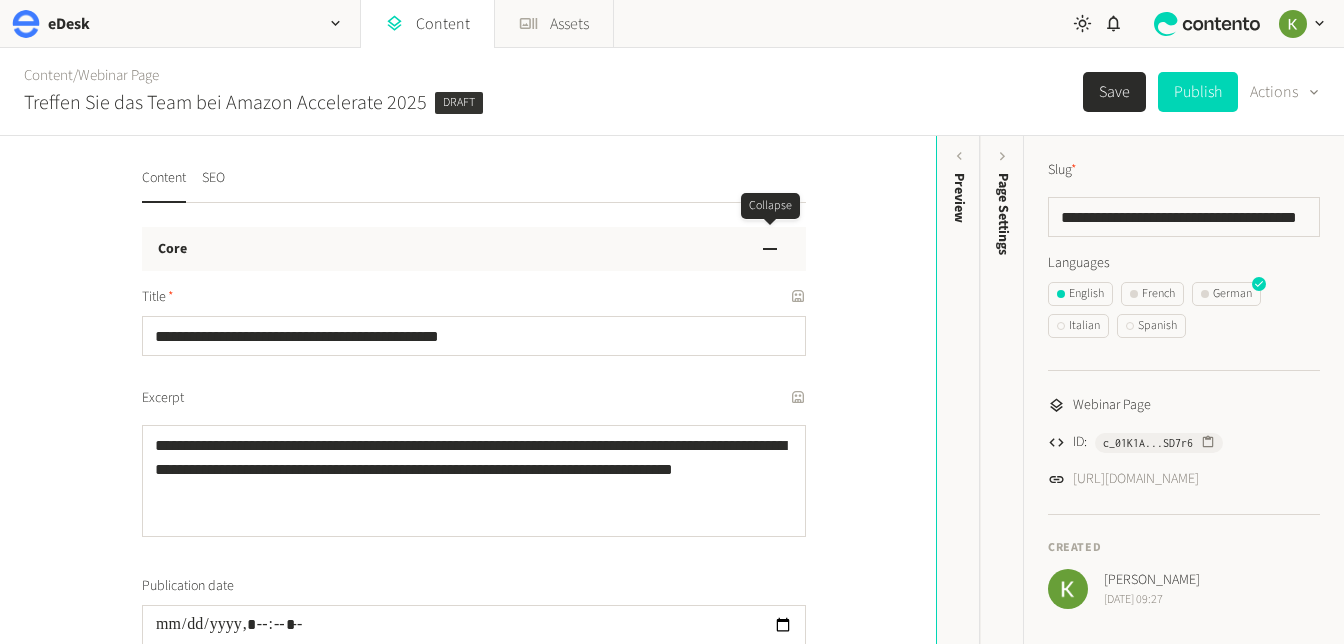 scroll, scrollTop: 0, scrollLeft: 0, axis: both 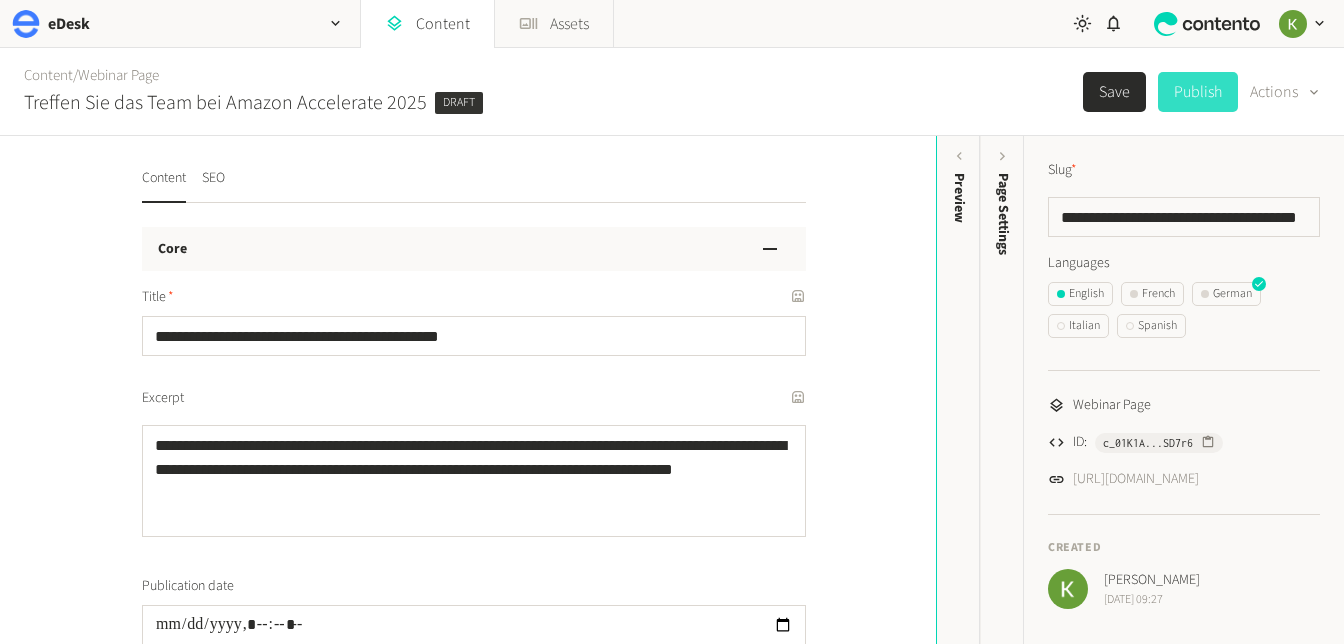 click on "Publish" 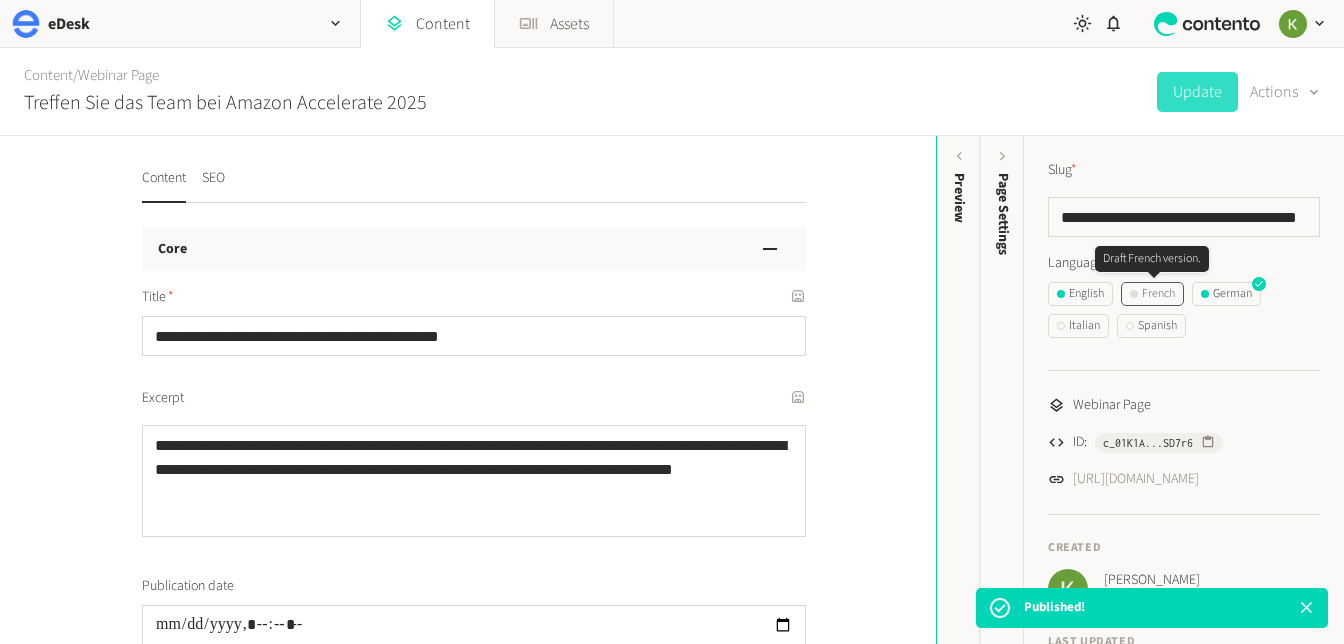 click on "French" 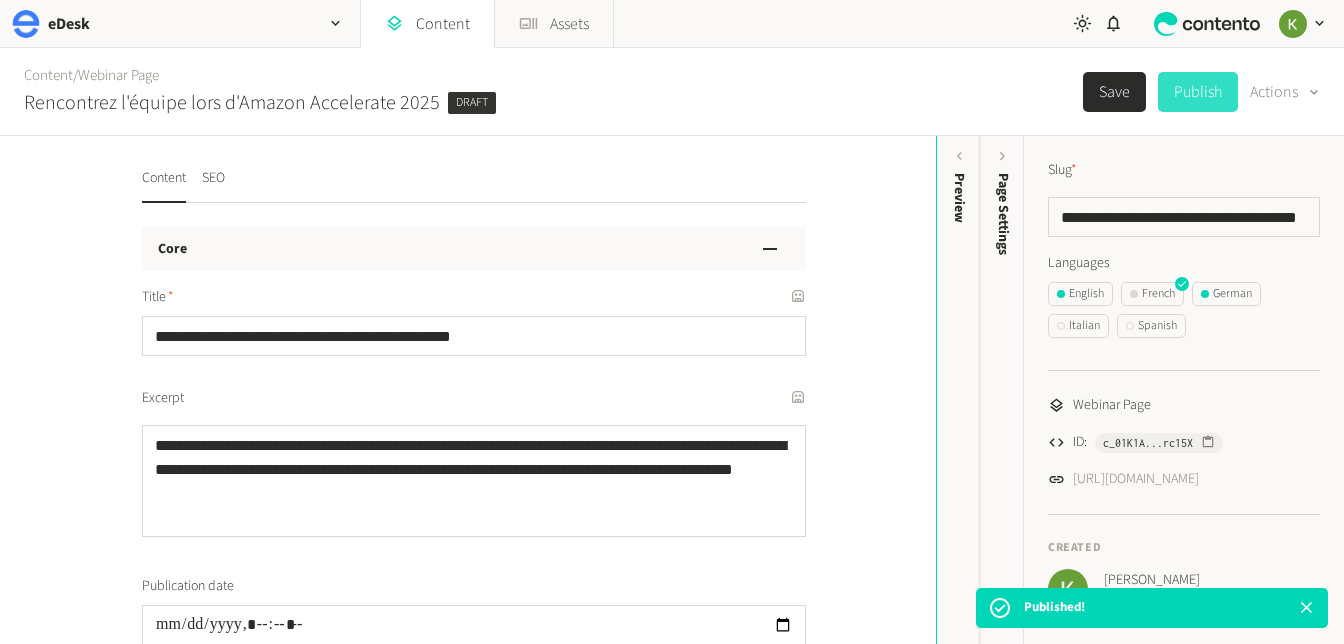 click on "Publish" 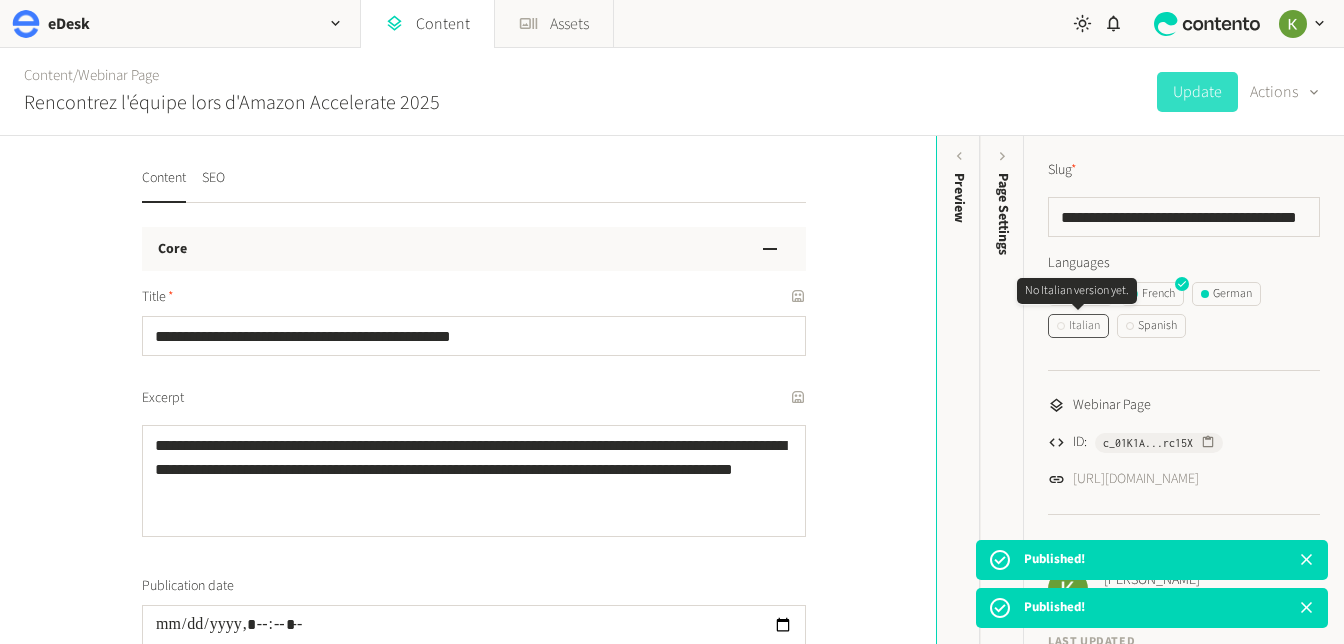 click on "Italian" 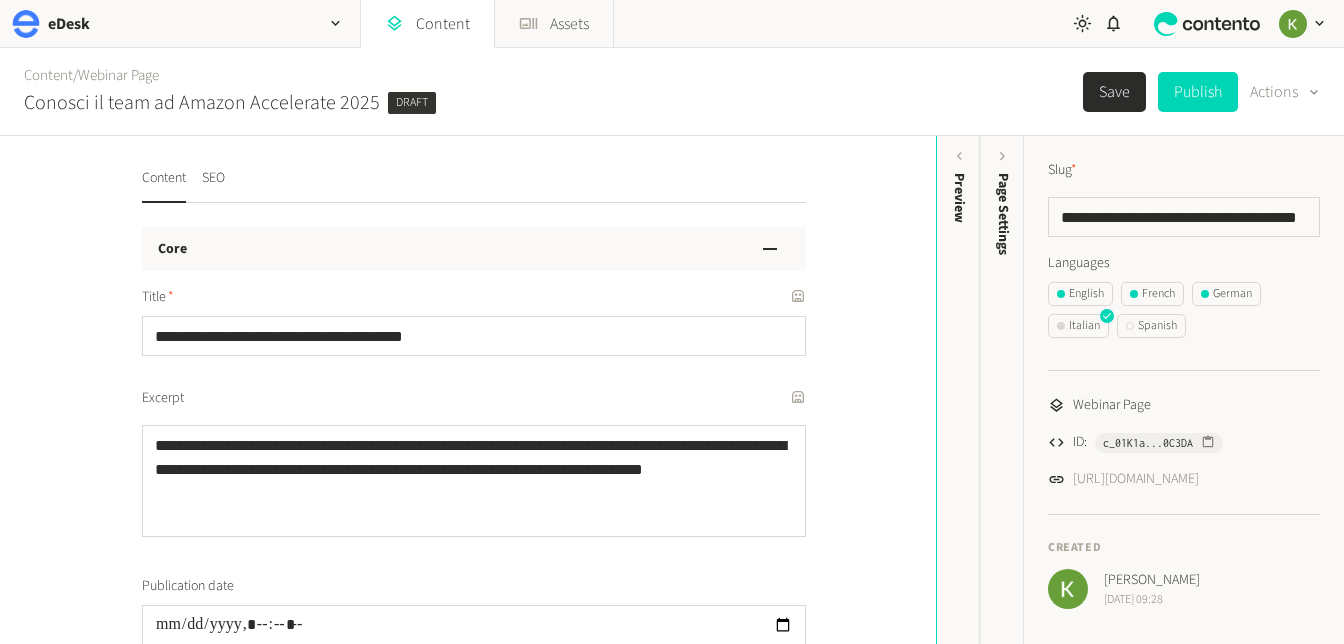 scroll, scrollTop: 0, scrollLeft: 0, axis: both 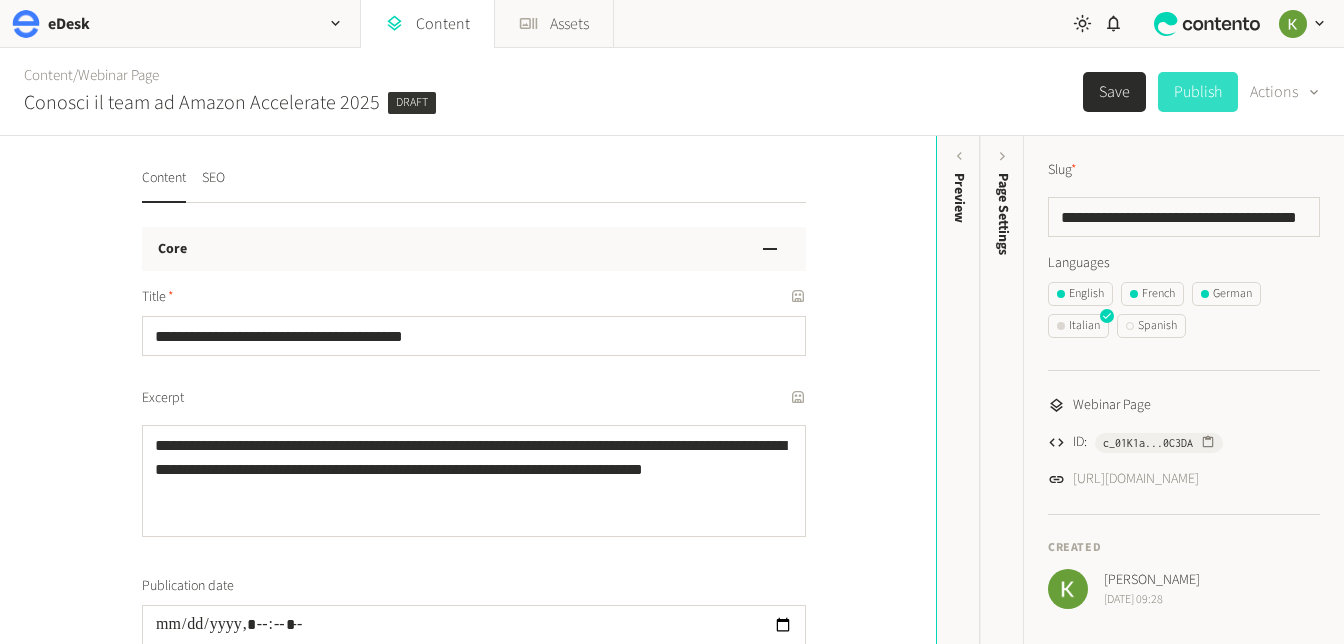 click on "Publish" 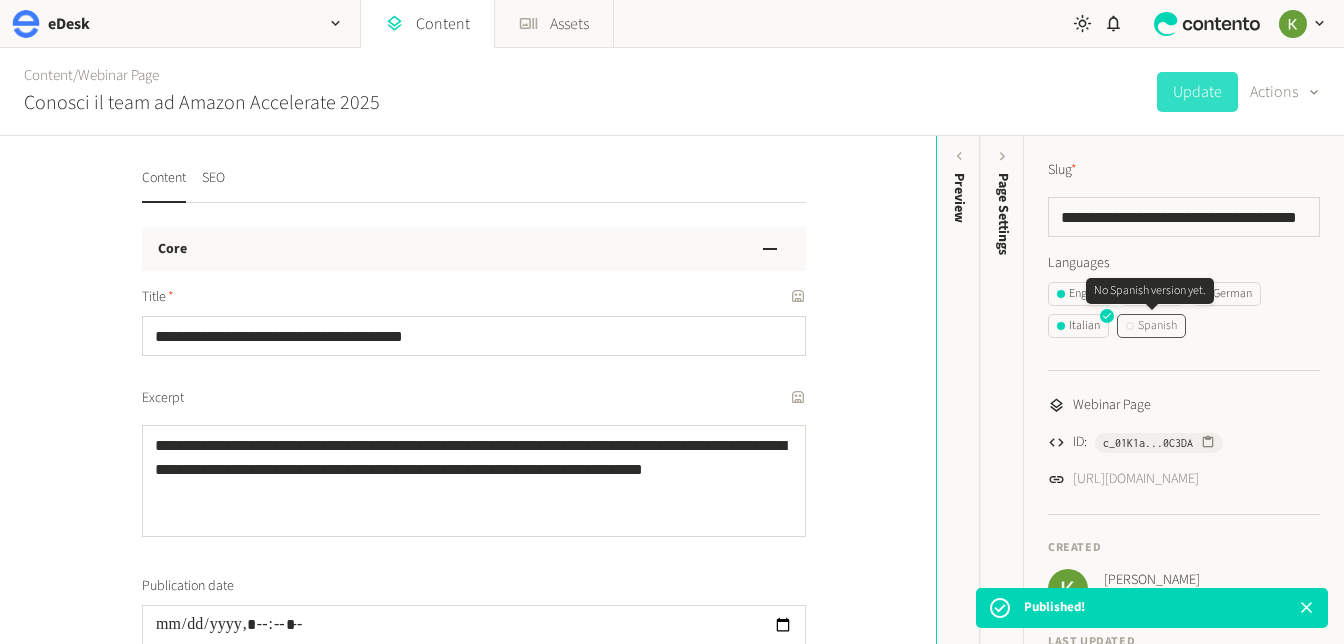 click on "Spanish" 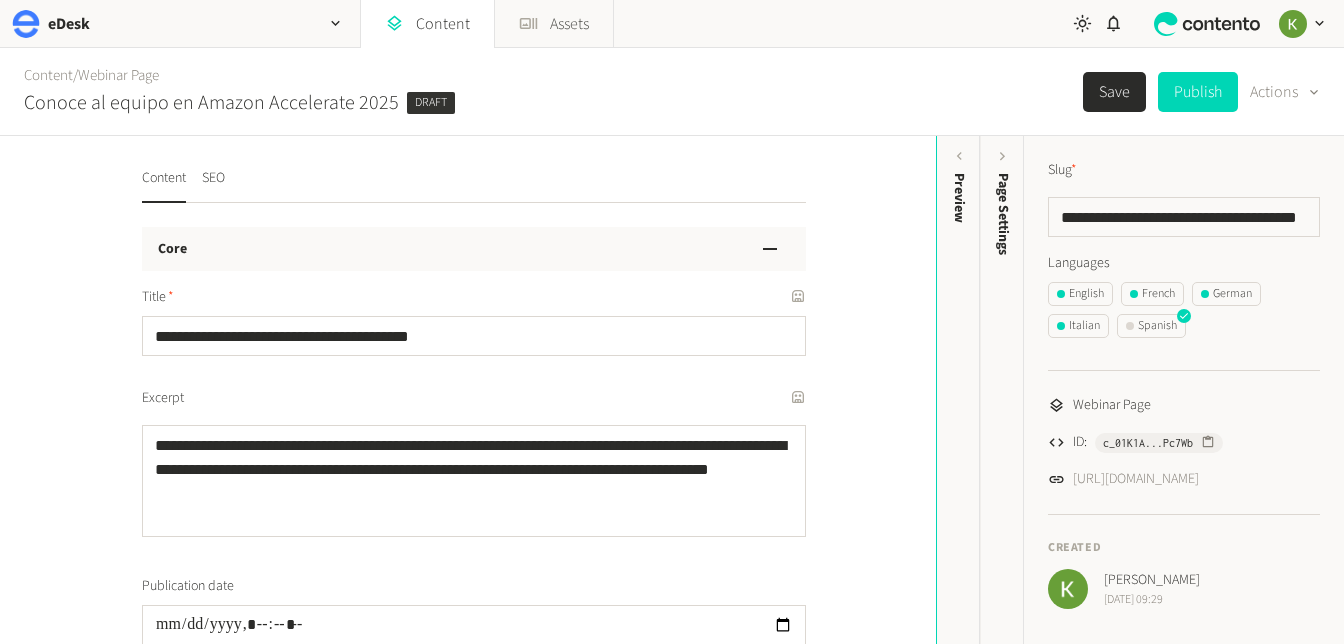 scroll, scrollTop: 0, scrollLeft: 0, axis: both 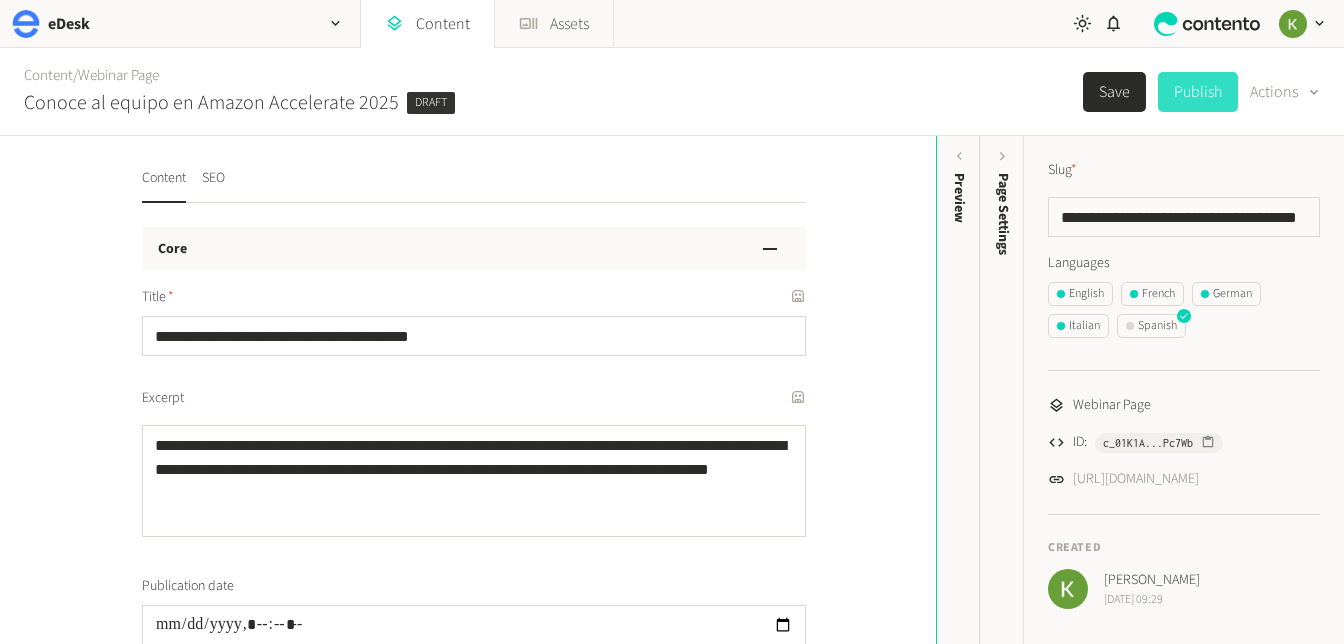click on "Publish" 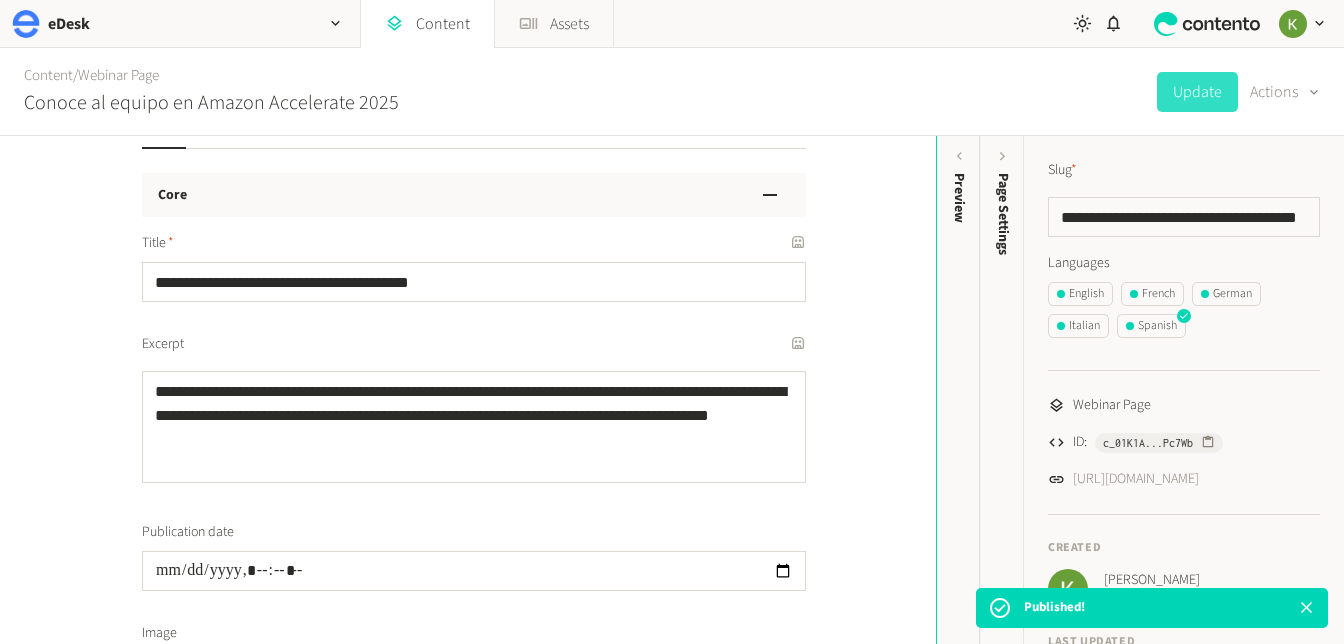 scroll, scrollTop: 0, scrollLeft: 0, axis: both 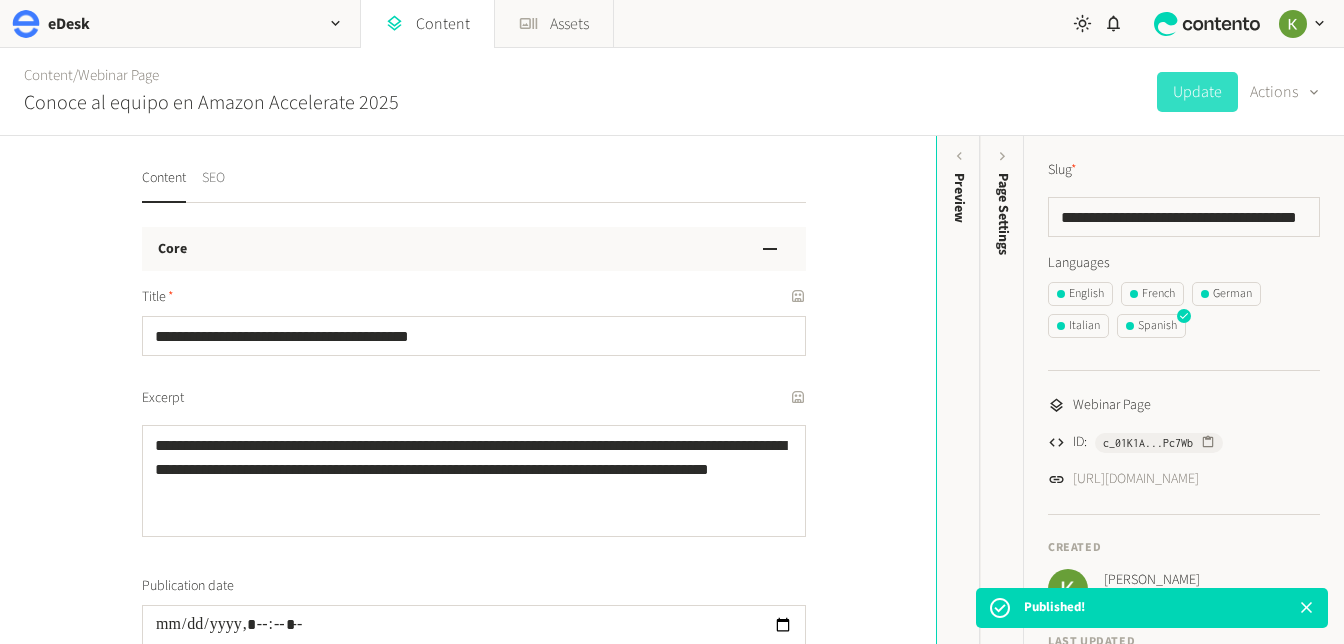 click on "SEO" 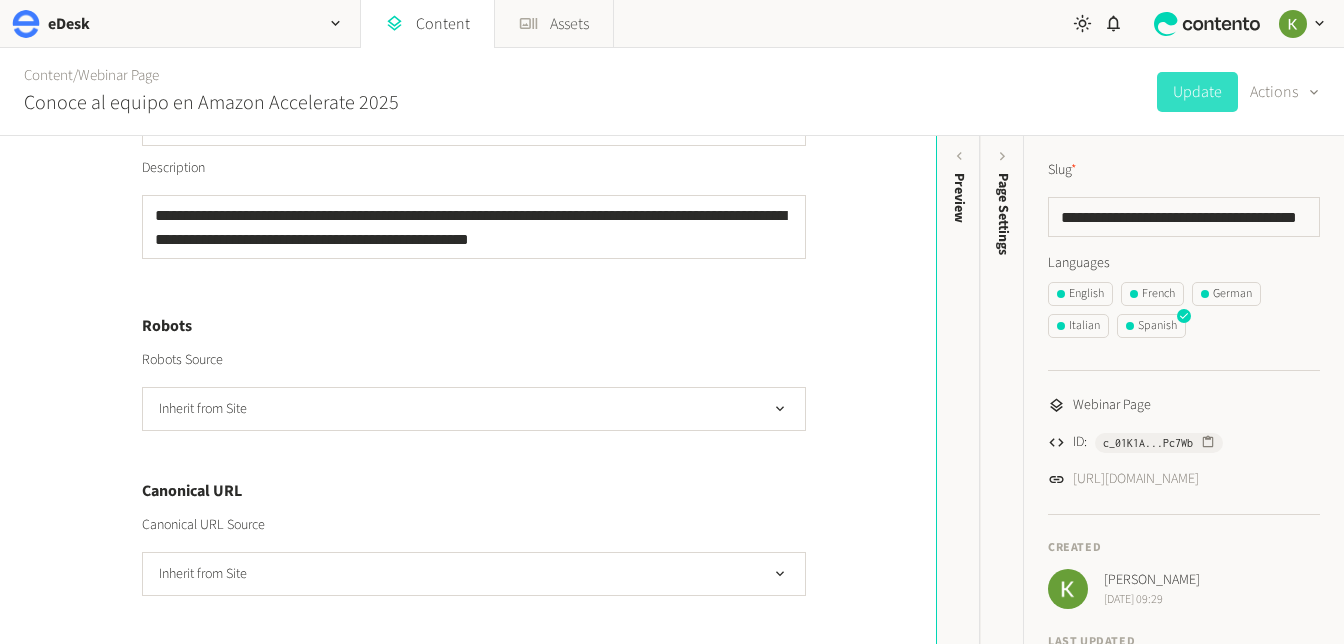 scroll, scrollTop: 0, scrollLeft: 0, axis: both 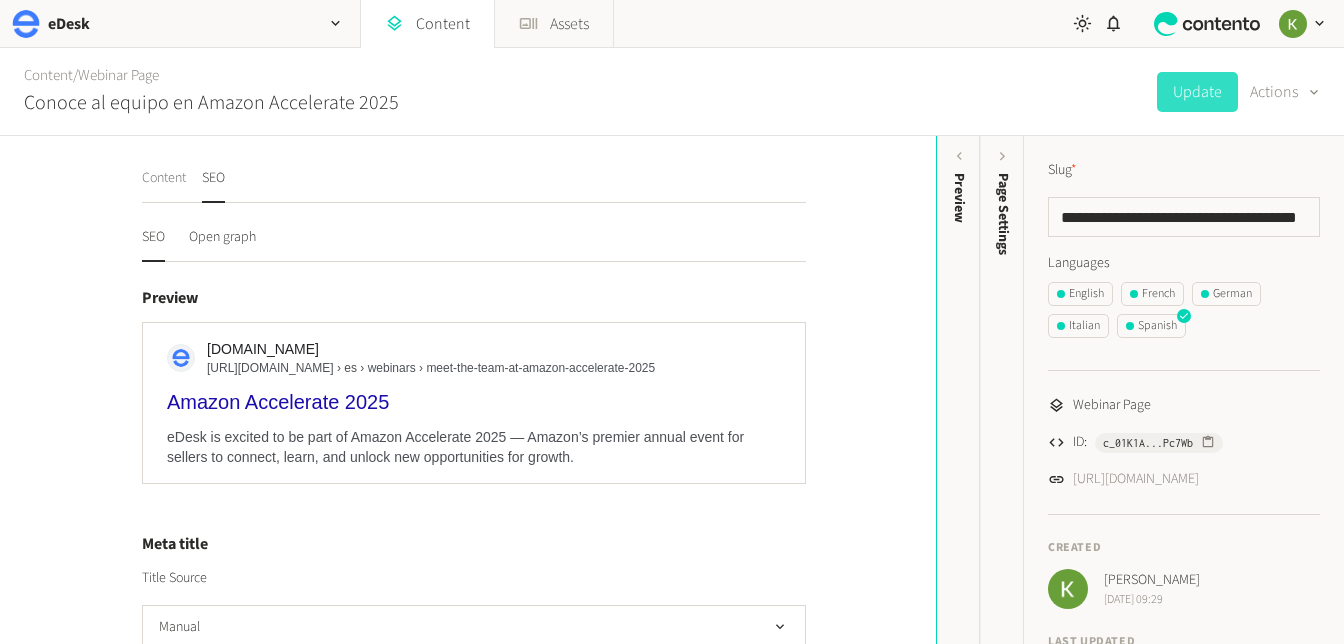 click on "Content" 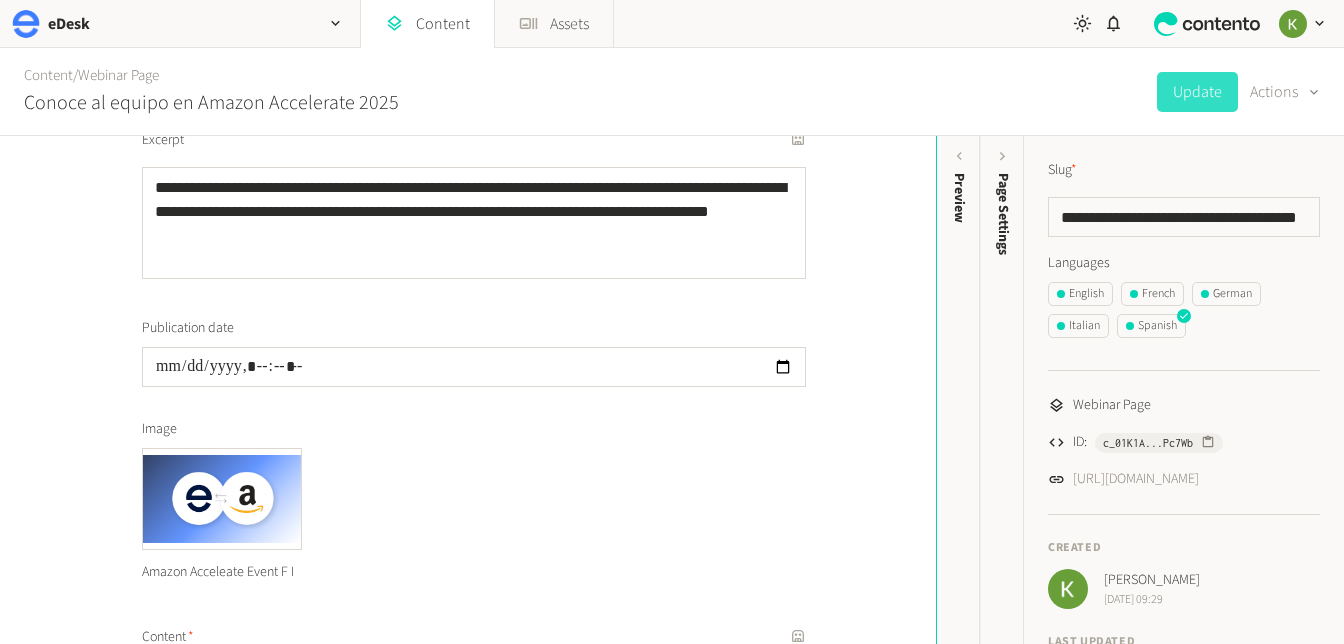 scroll, scrollTop: 0, scrollLeft: 0, axis: both 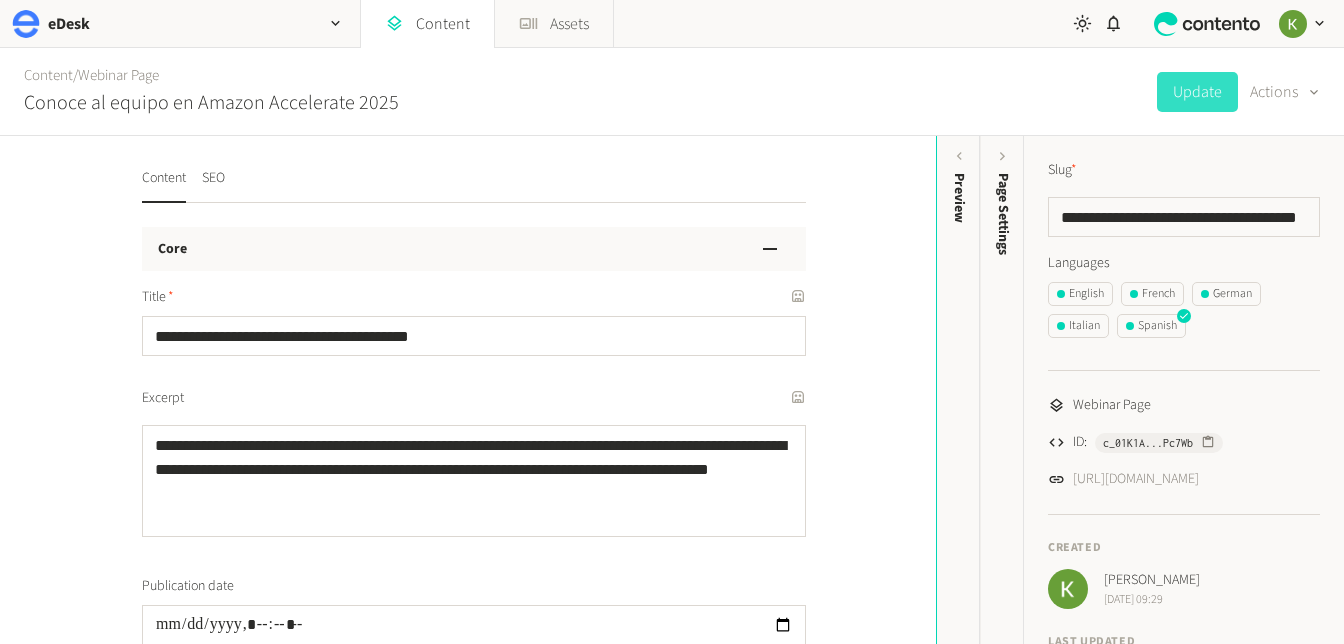 drag, startPoint x: 208, startPoint y: 183, endPoint x: 420, endPoint y: 161, distance: 213.13846 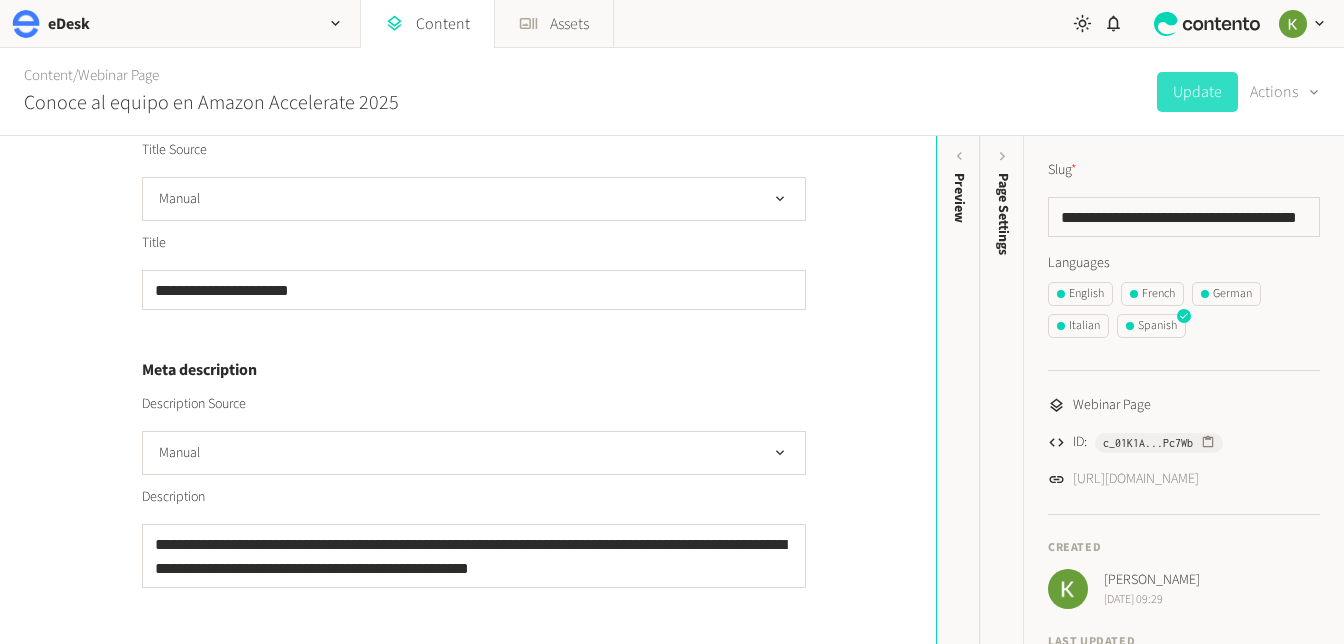 scroll, scrollTop: 0, scrollLeft: 0, axis: both 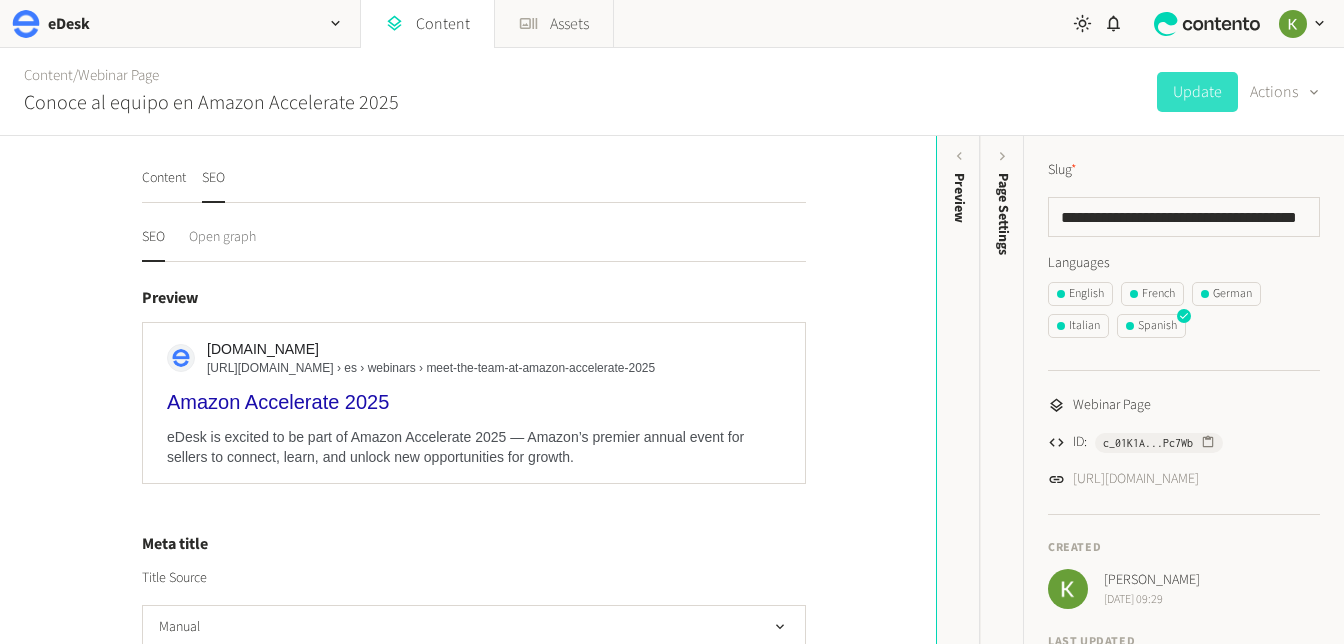 click on "Open graph" 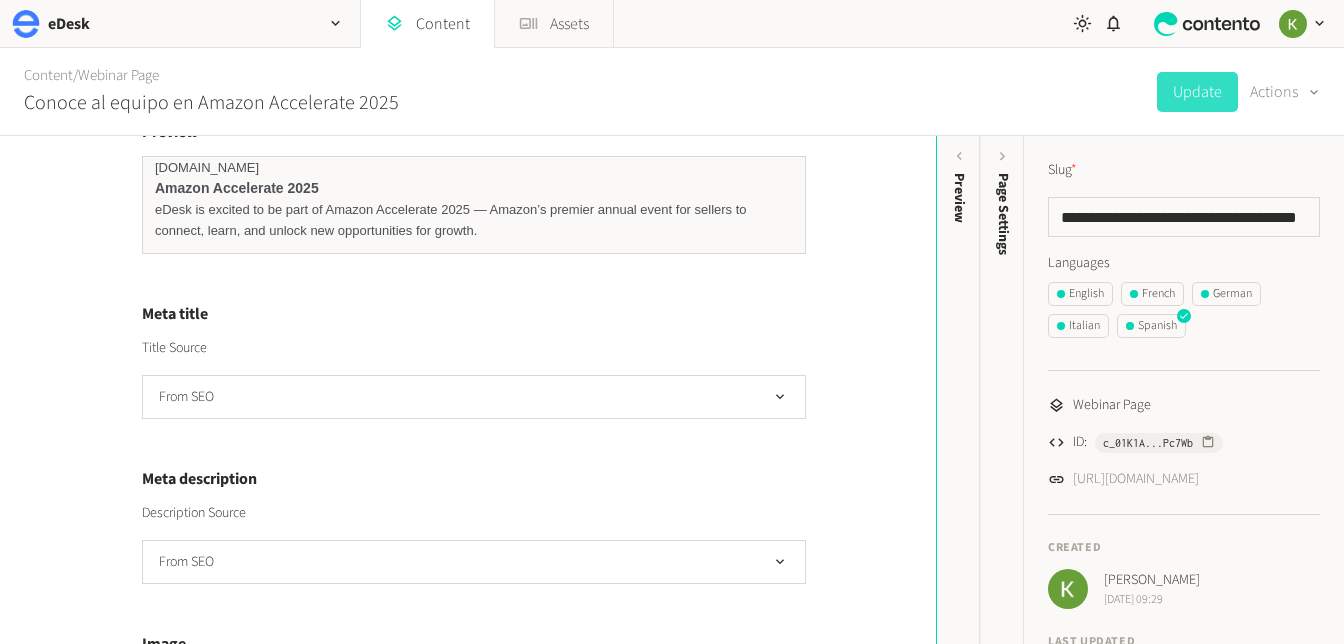scroll, scrollTop: 0, scrollLeft: 0, axis: both 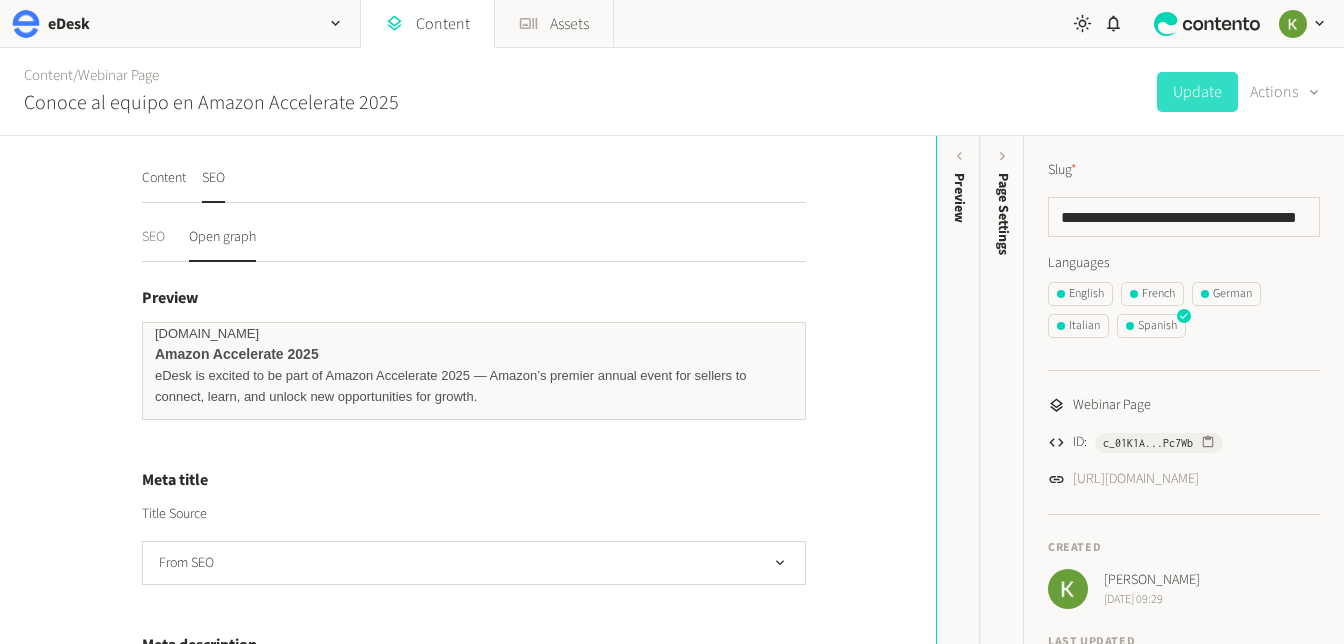 click on "SEO" 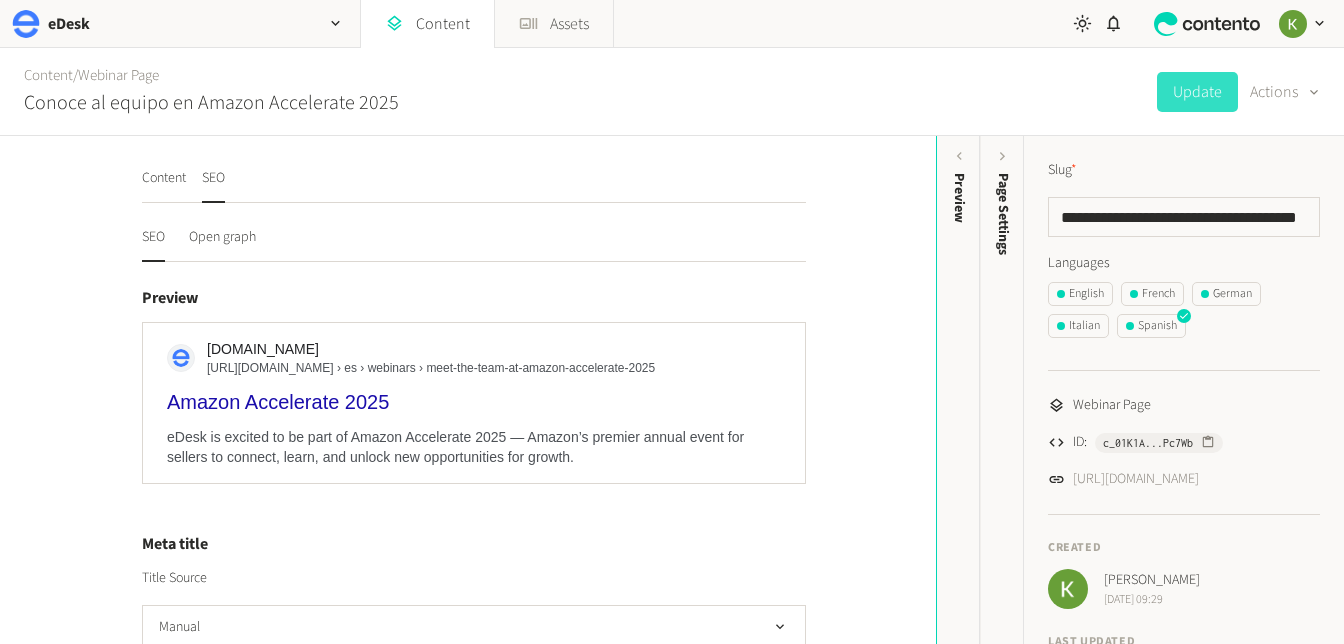 click on "SEO" 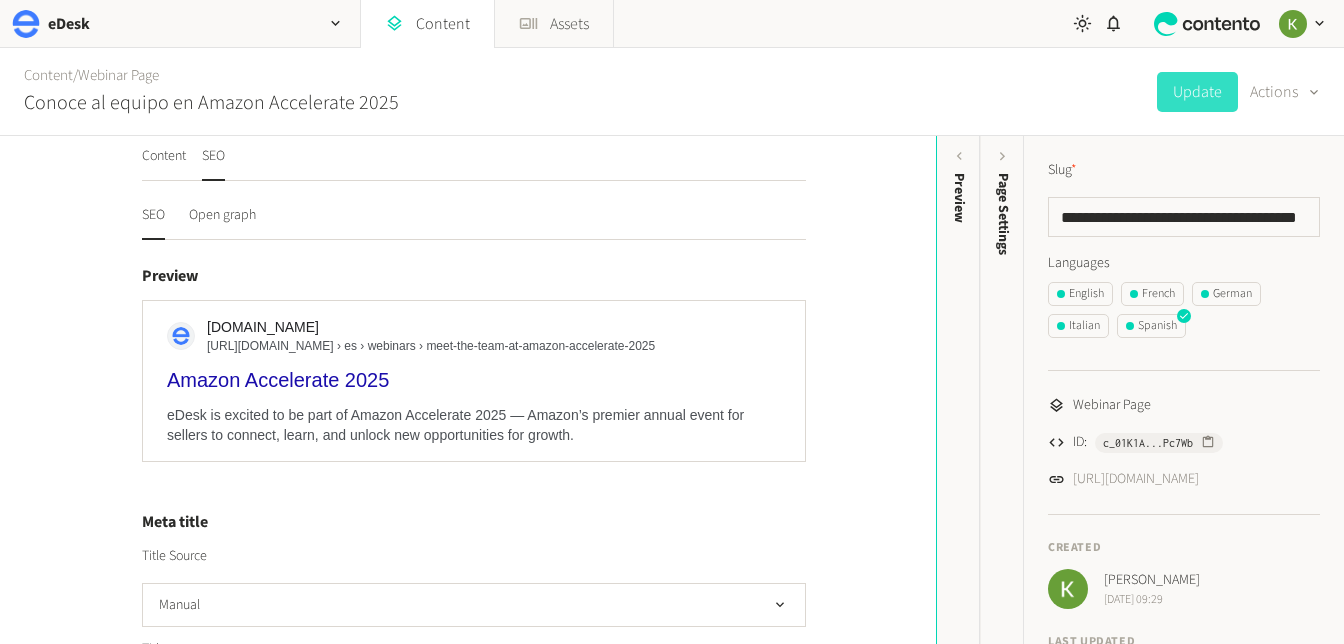 scroll, scrollTop: 0, scrollLeft: 0, axis: both 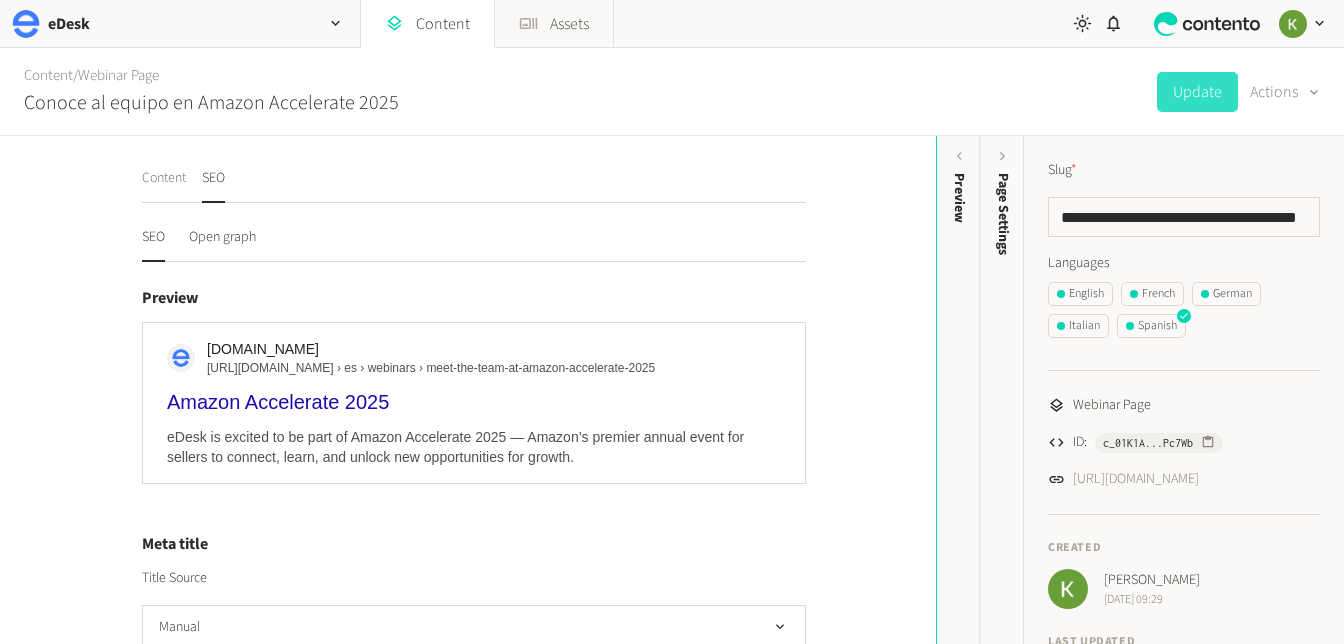 click on "Content" 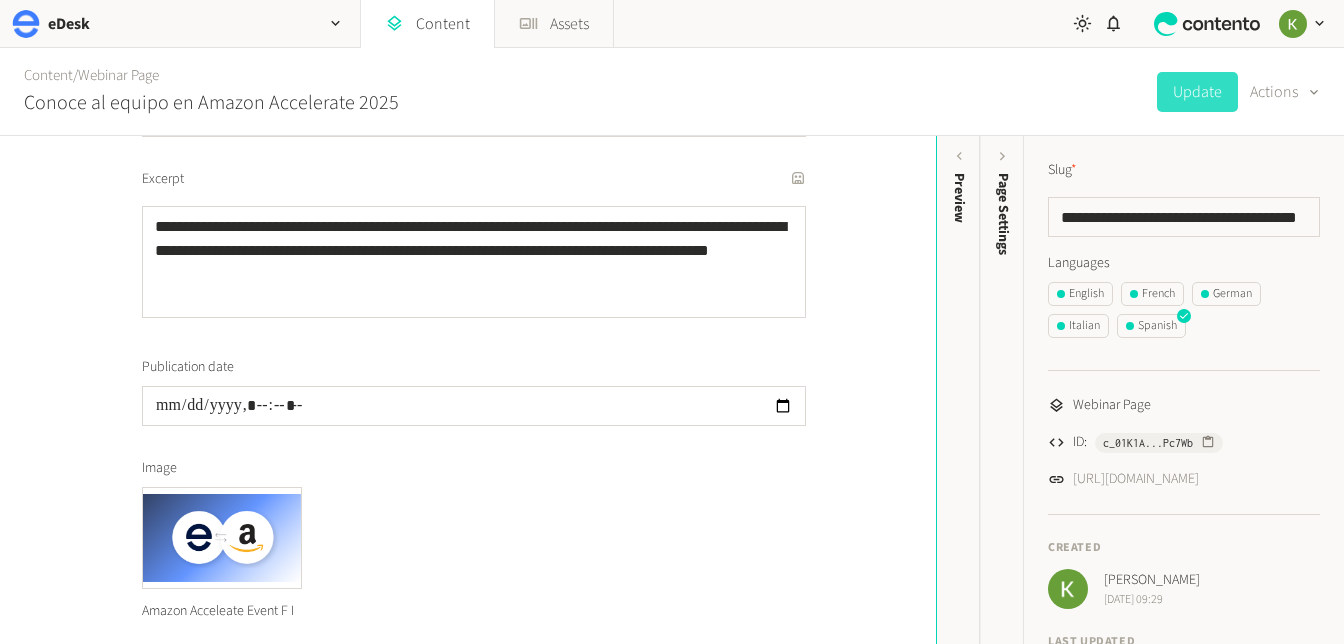 scroll, scrollTop: 0, scrollLeft: 0, axis: both 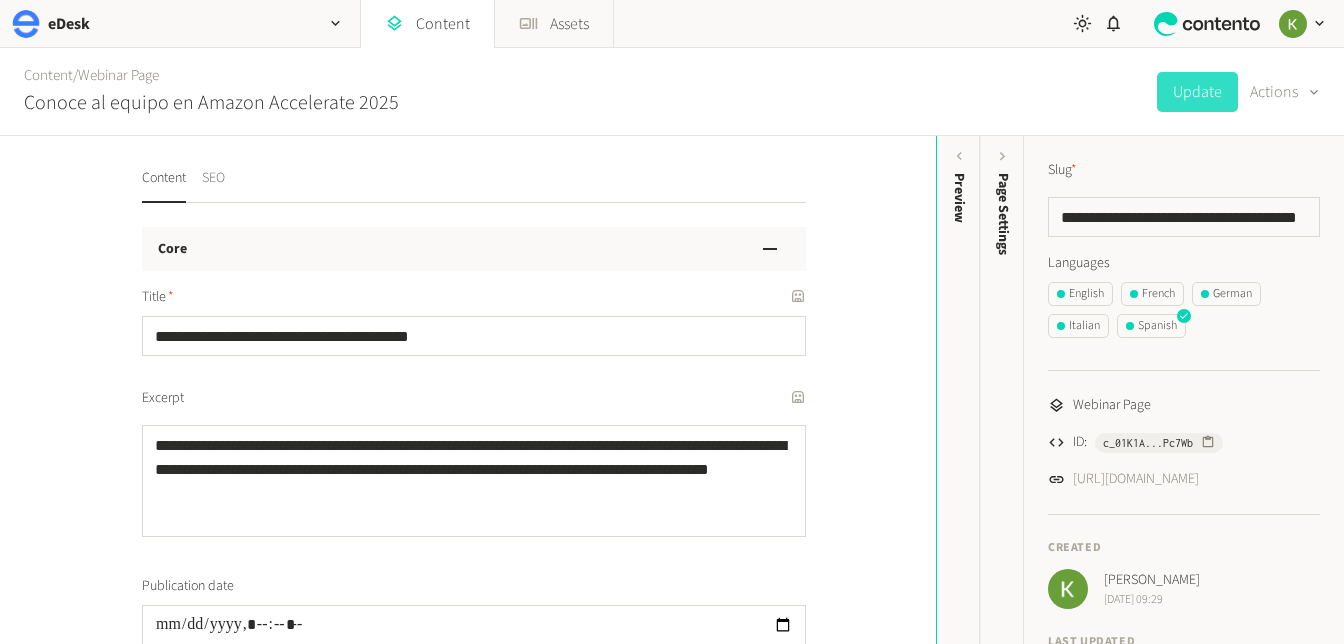 click on "SEO" 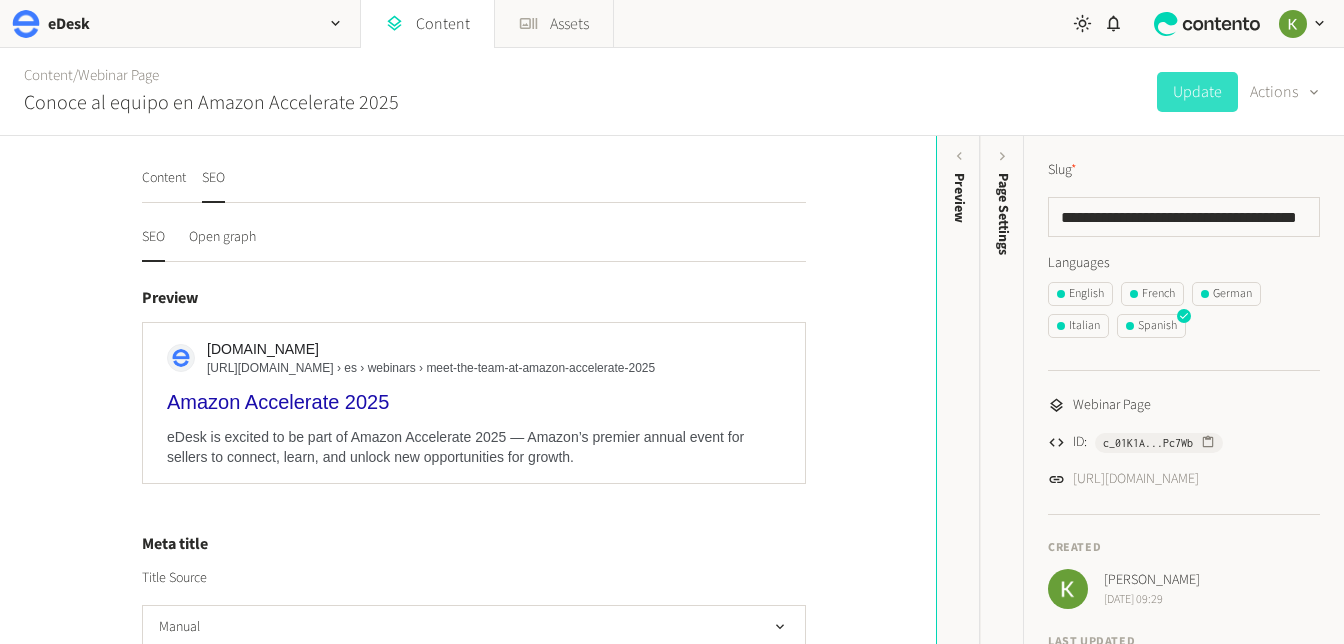 drag, startPoint x: 224, startPoint y: 236, endPoint x: 269, endPoint y: 230, distance: 45.39824 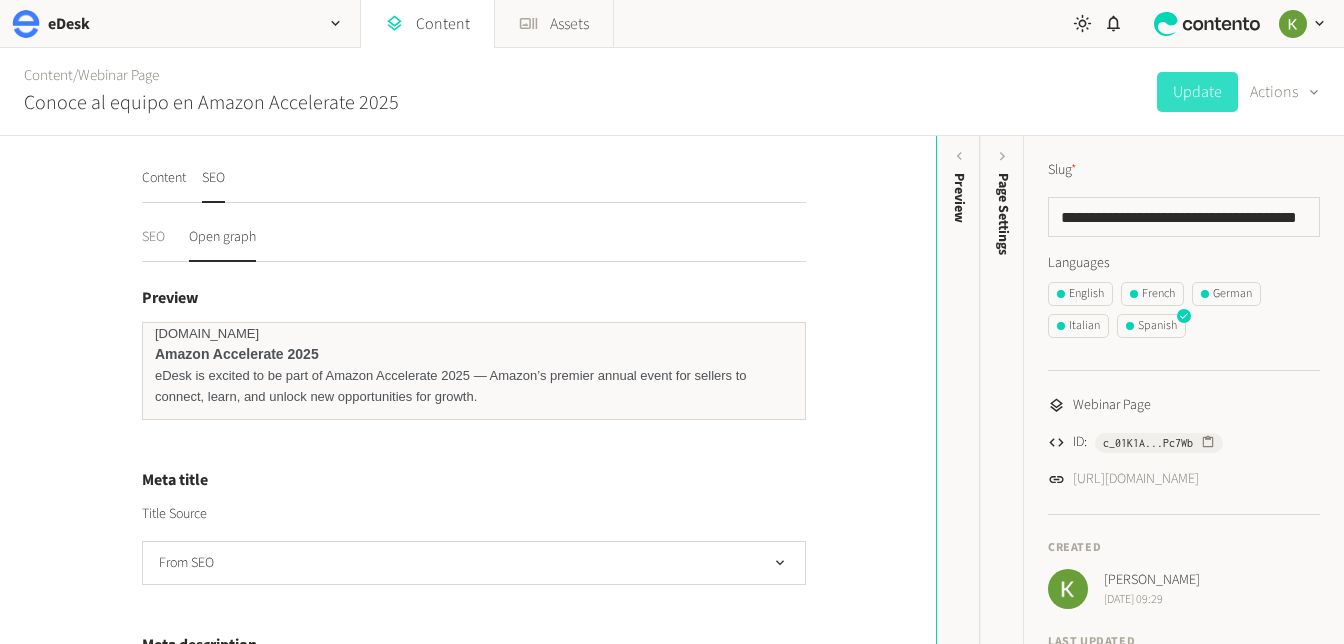 click on "SEO" 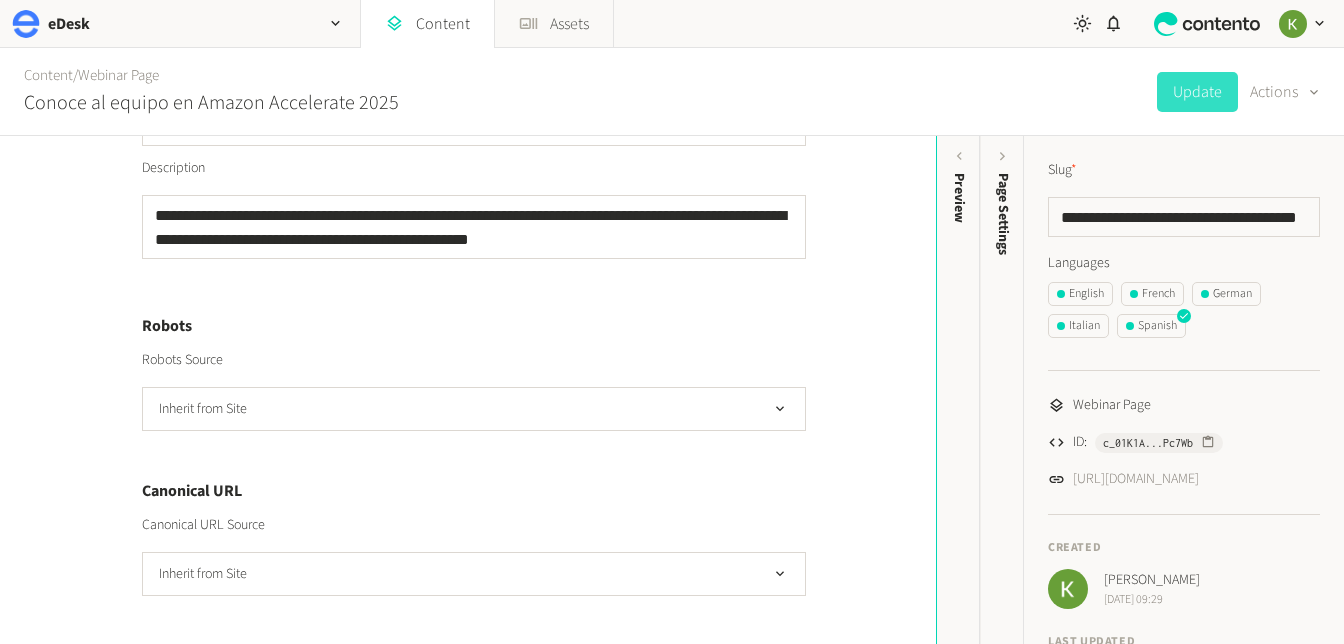 scroll, scrollTop: 179, scrollLeft: 0, axis: vertical 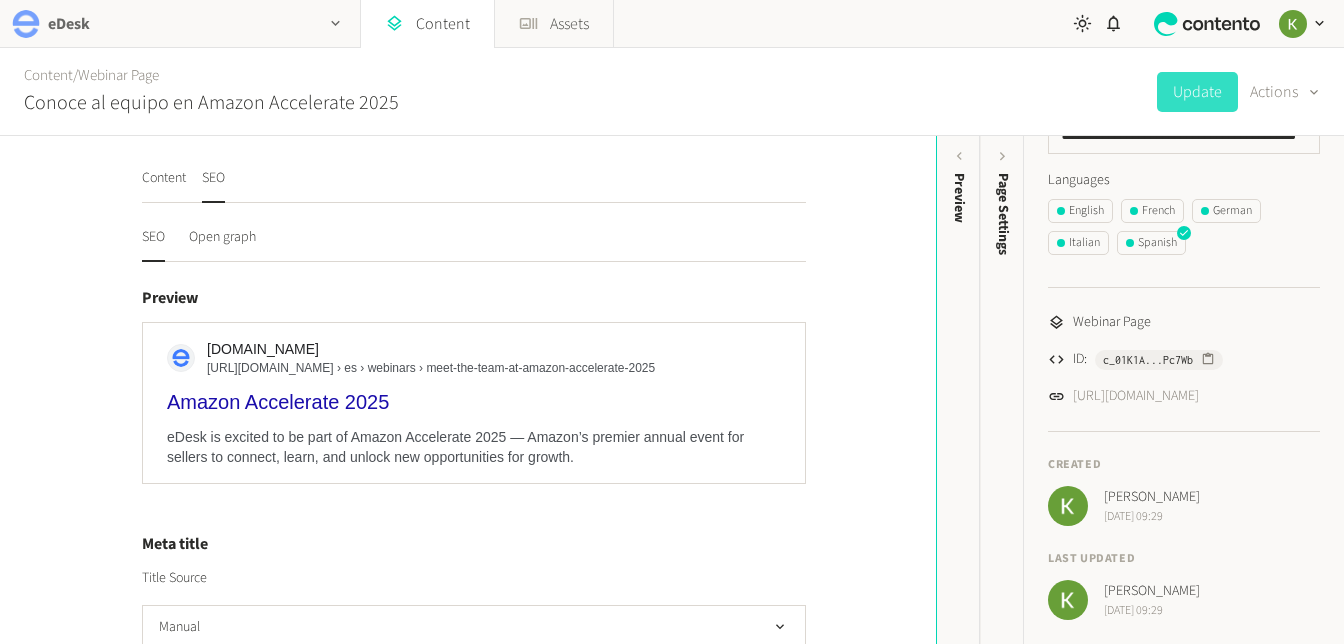 click 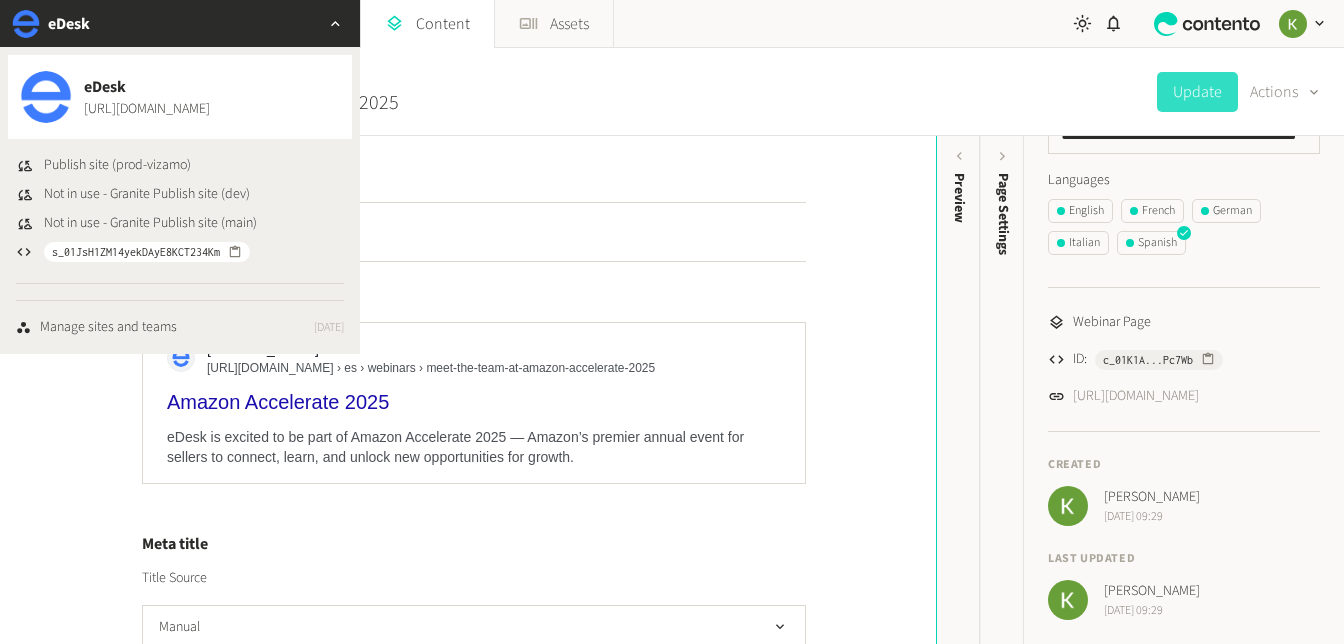 drag, startPoint x: 331, startPoint y: 19, endPoint x: 340, endPoint y: 14, distance: 10.29563 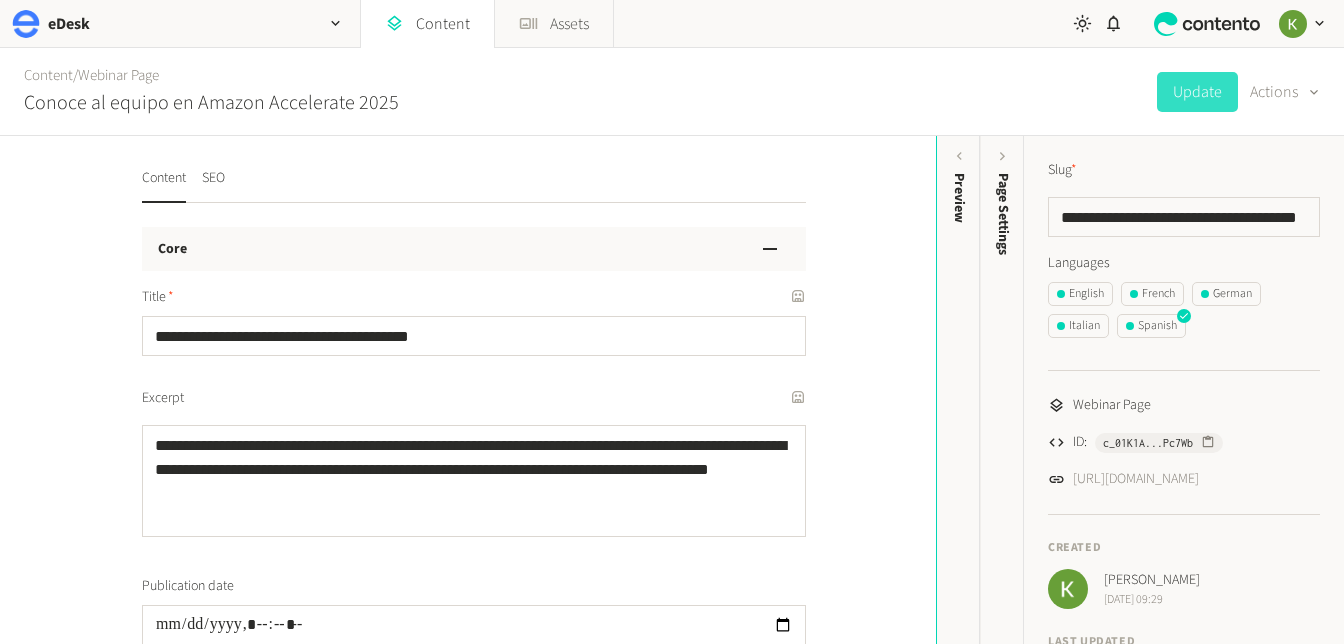 scroll, scrollTop: 0, scrollLeft: 0, axis: both 